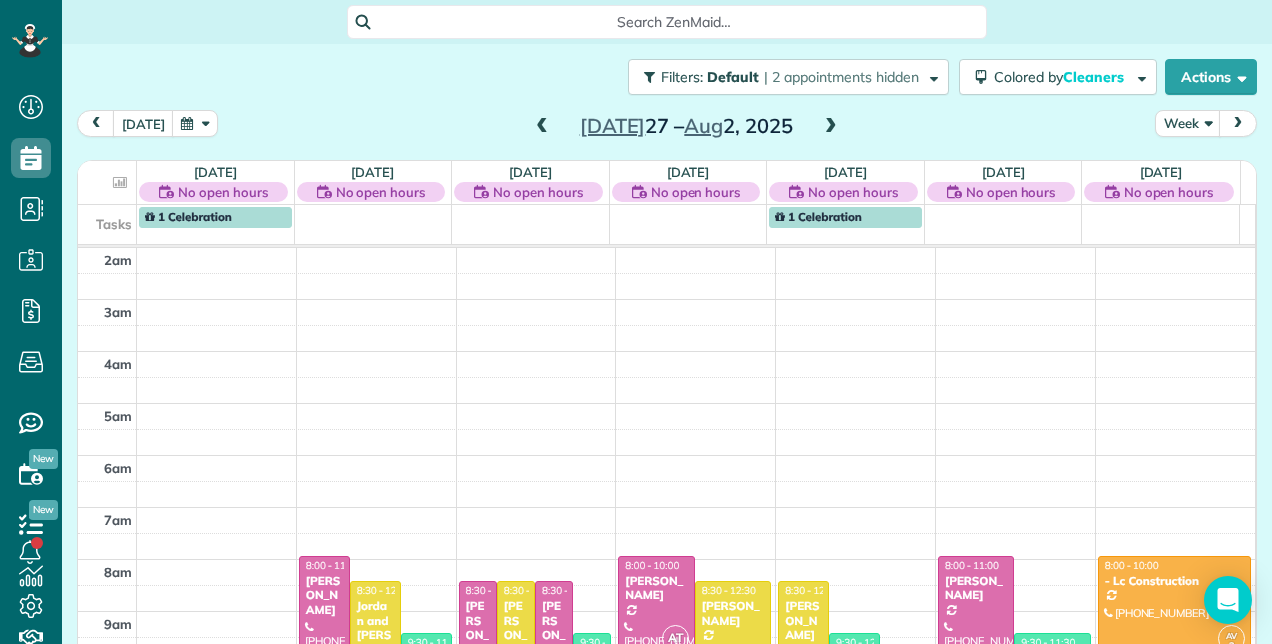 scroll, scrollTop: 0, scrollLeft: 0, axis: both 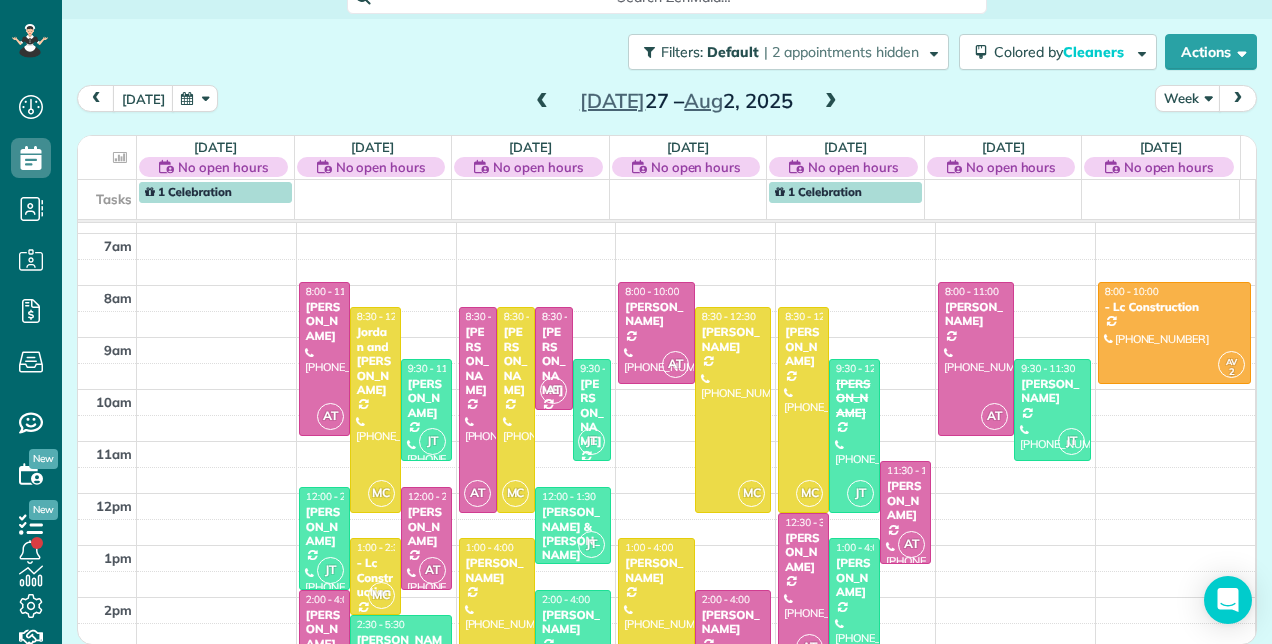 click at bounding box center (542, 102) 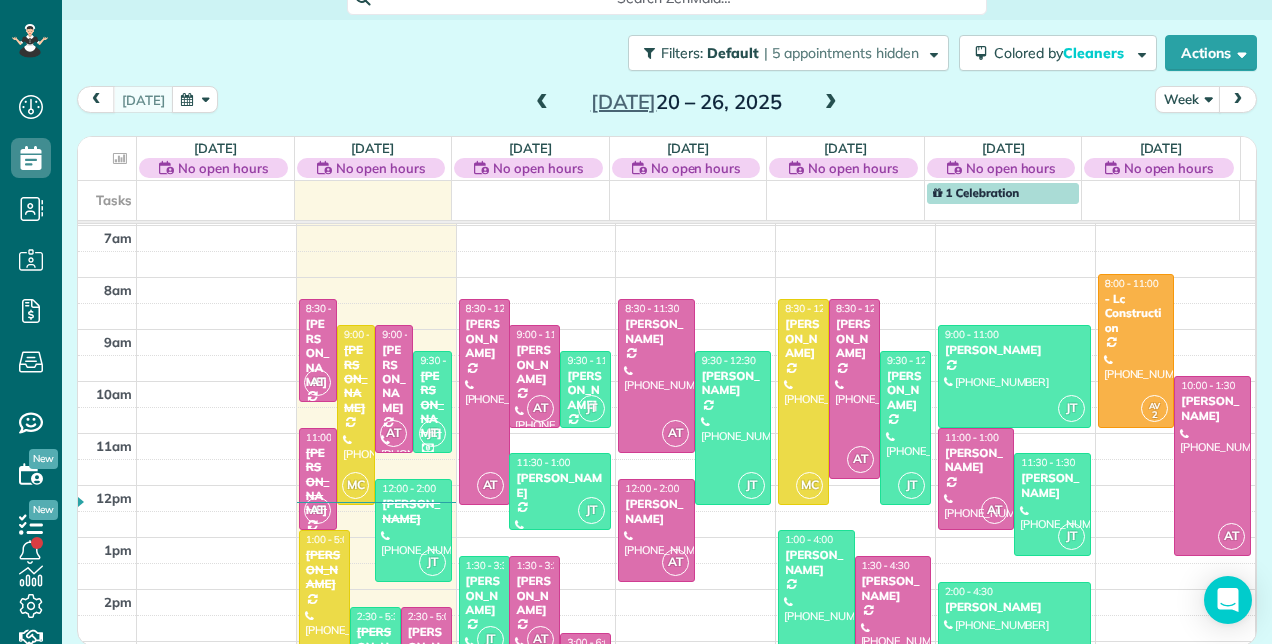 click at bounding box center (831, 103) 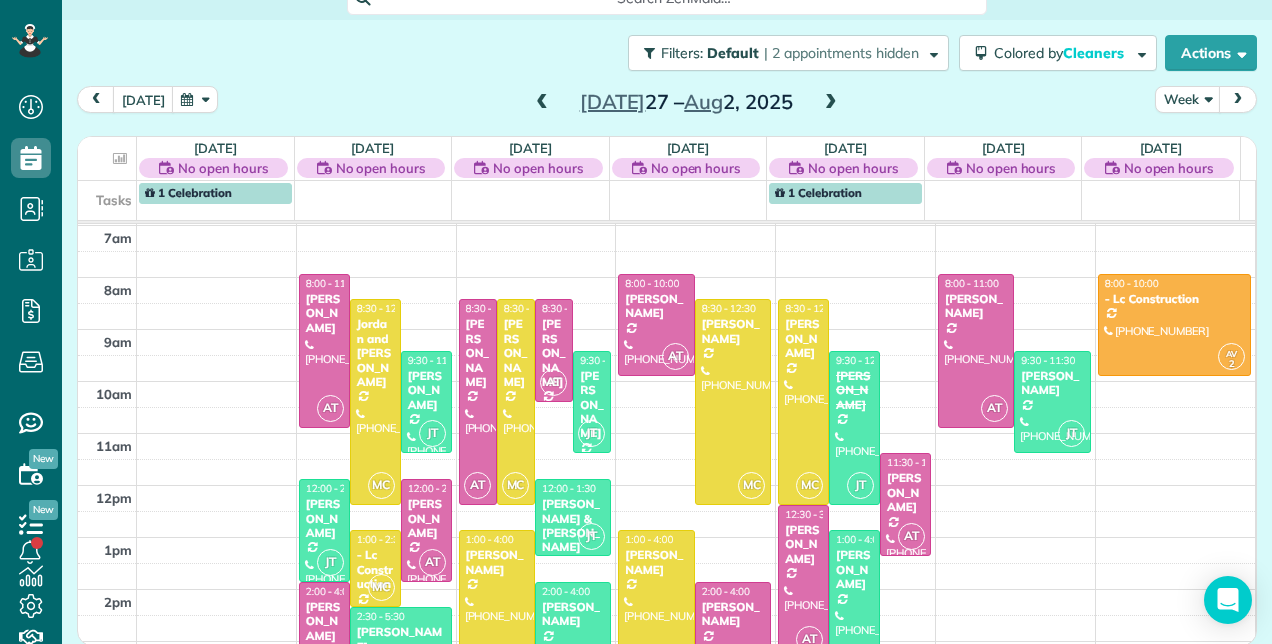 click at bounding box center (542, 103) 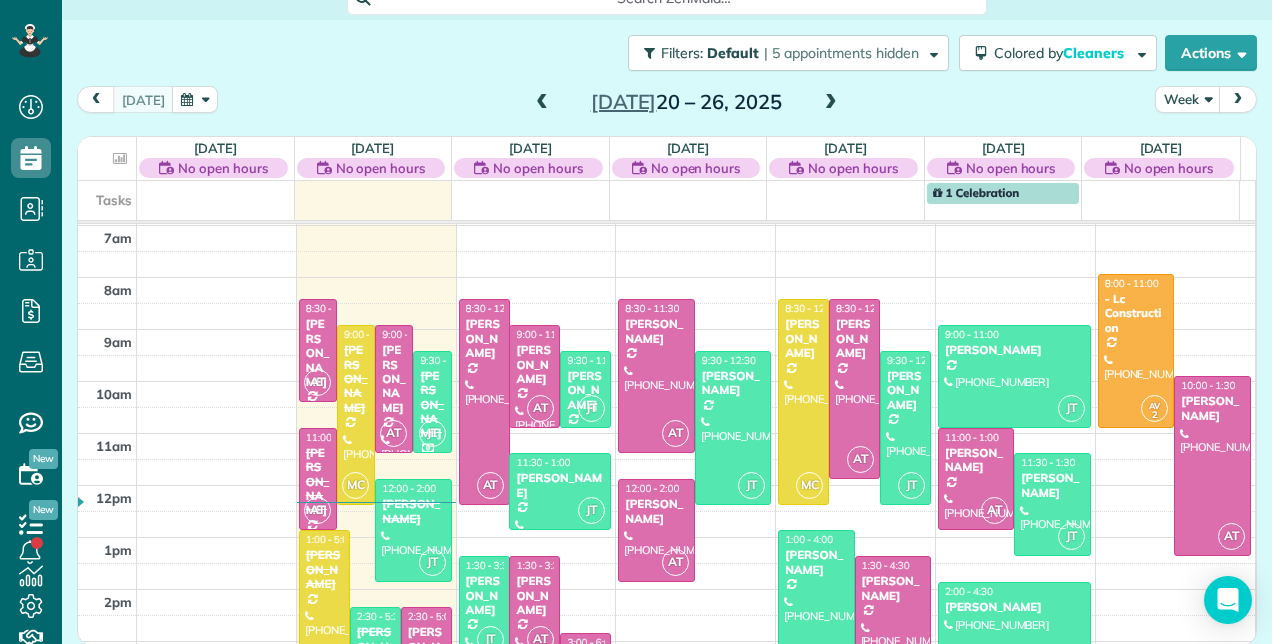 click at bounding box center [831, 103] 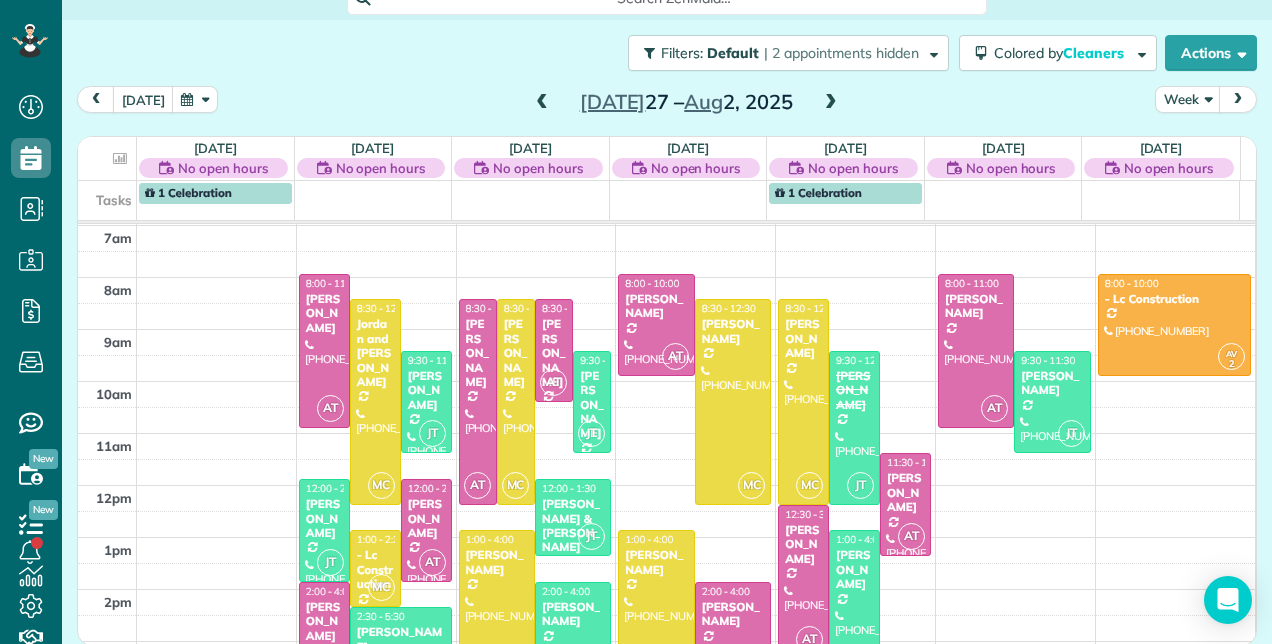 click at bounding box center (542, 103) 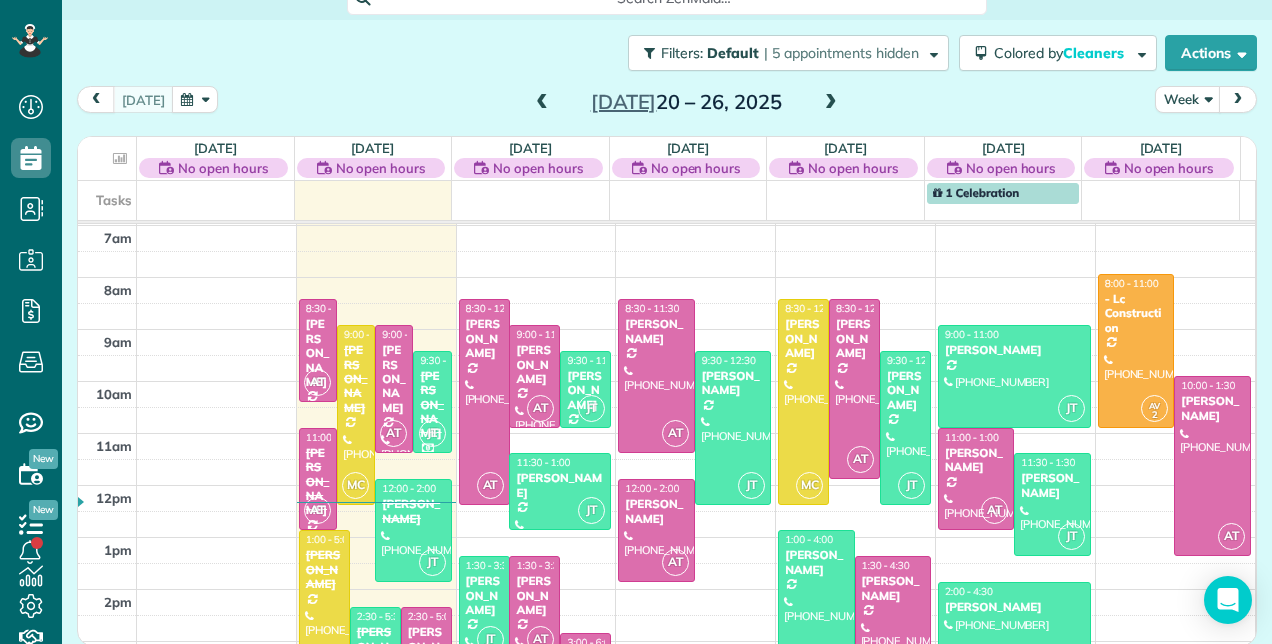 click at bounding box center [542, 103] 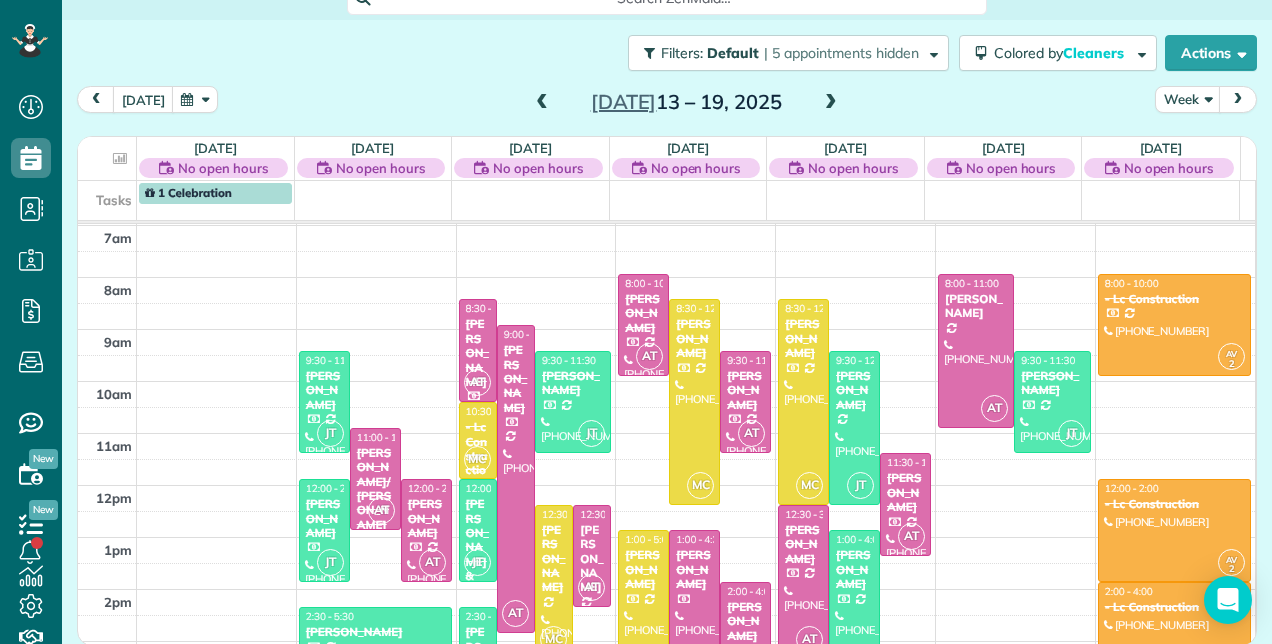 click at bounding box center (831, 103) 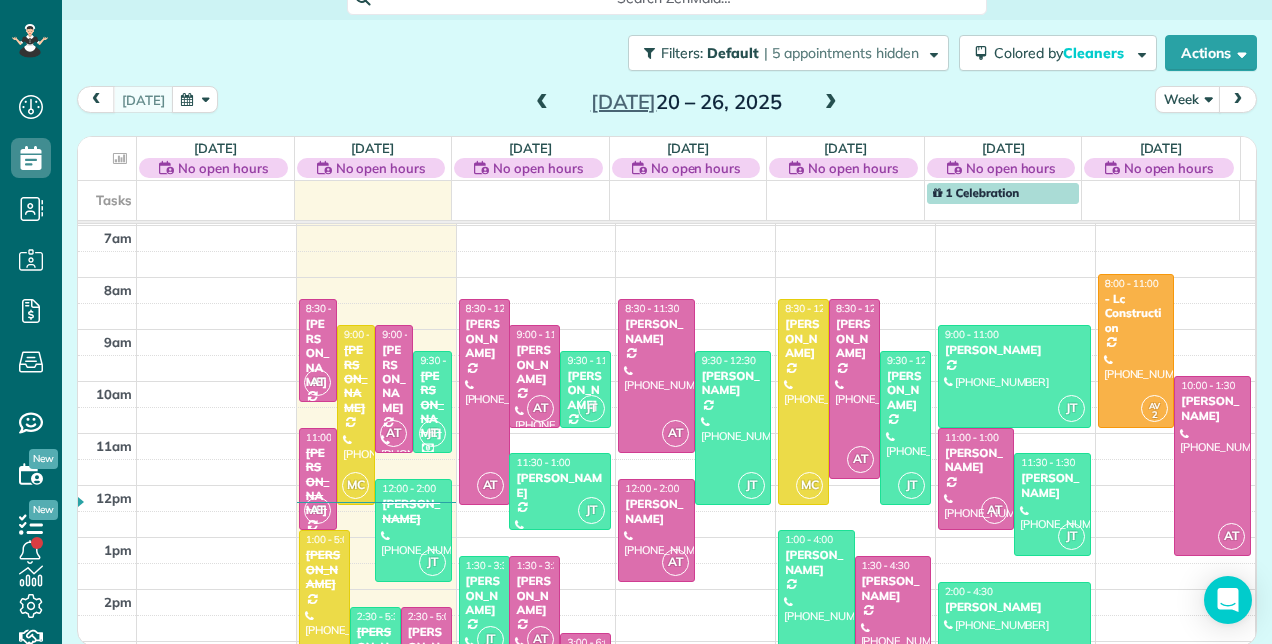 click at bounding box center [831, 103] 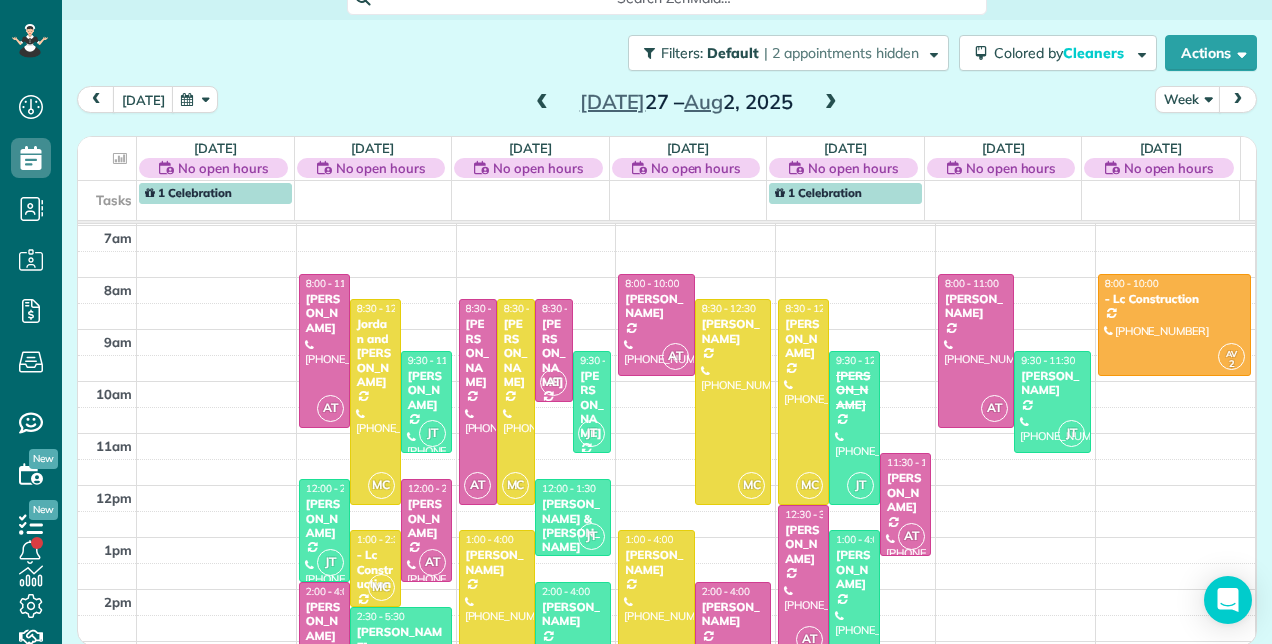 click at bounding box center (542, 103) 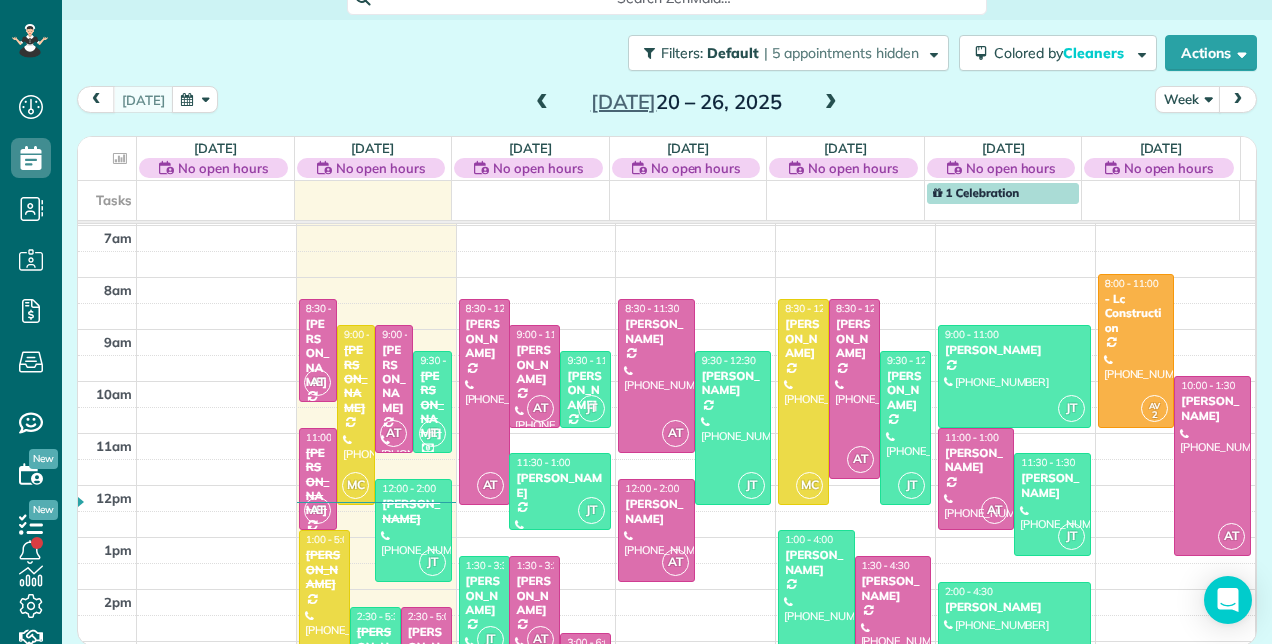 click at bounding box center (831, 103) 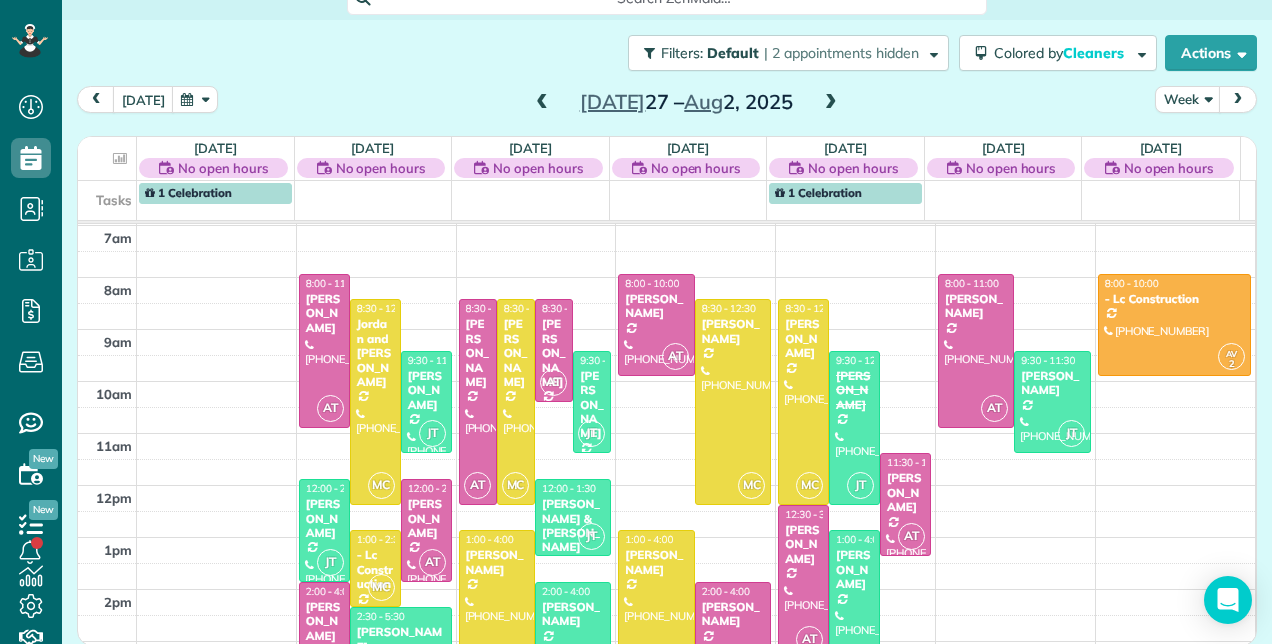 click at bounding box center (831, 103) 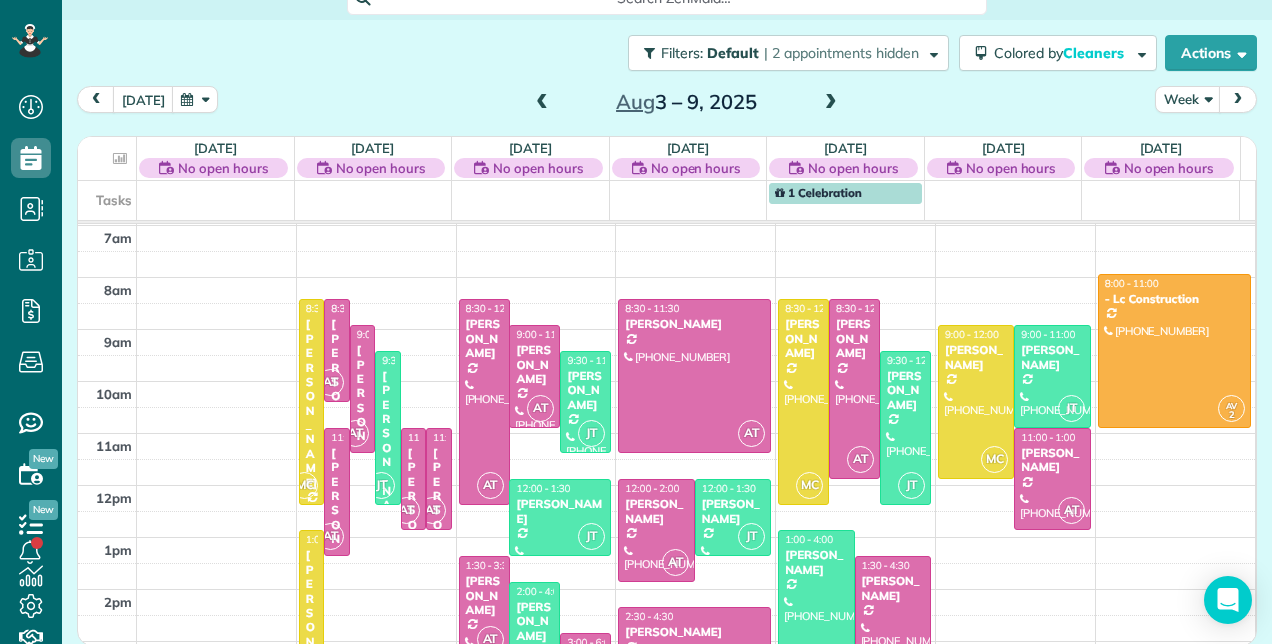 click on "2am 3am 4am 5am 6am 7am 8am 9am 10am 11am 12pm 1pm 2pm 3pm 4pm 5pm 6pm MC 8:30 - 12:30 [PERSON_NAME] [PHONE_NUMBER] [STREET_ADDRESS] AT 8:30 - 10:30 [PERSON_NAME] [PHONE_NUMBER] [STREET_ADDRESS] AT 9:00 - 11:30 [PERSON_NAME] [PHONE_NUMBER] [STREET_ADDRESS][PERSON_NAME] JT 9:30 - 12:[GEOGRAPHIC_DATA][PERSON_NAME] [PHONE_NUMBER] [STREET_ADDRESS][PERSON_NAME] AT 11:00 - 1:30 [PERSON_NAME] [PHONE_NUMBER] [STREET_ADDRESS] [GEOGRAPHIC_DATA] AT 11:00 - 1:00 [PERSON_NAME]/[PERSON_NAME] [PHONE_NUMBER] [STREET_ADDRESS] AT 11:00 - 1:00 [PERSON_NAME] [PHONE_NUMBER] [STREET_ADDRESS] MC 1:00 - 5:00 [PERSON_NAME] [PHONE_NUMBER] [STREET_ADDRESS] AT 8:30 - 12:30 [PERSON_NAME] [PHONE_NUMBER] [STREET_ADDRESS] AT 9:00 - 11:00 [PERSON_NAME] [PHONE_NUMBER] [STREET_ADDRESS] JT 9:30 - 11:30 [PERSON_NAME] 2" at bounding box center [666, 407] 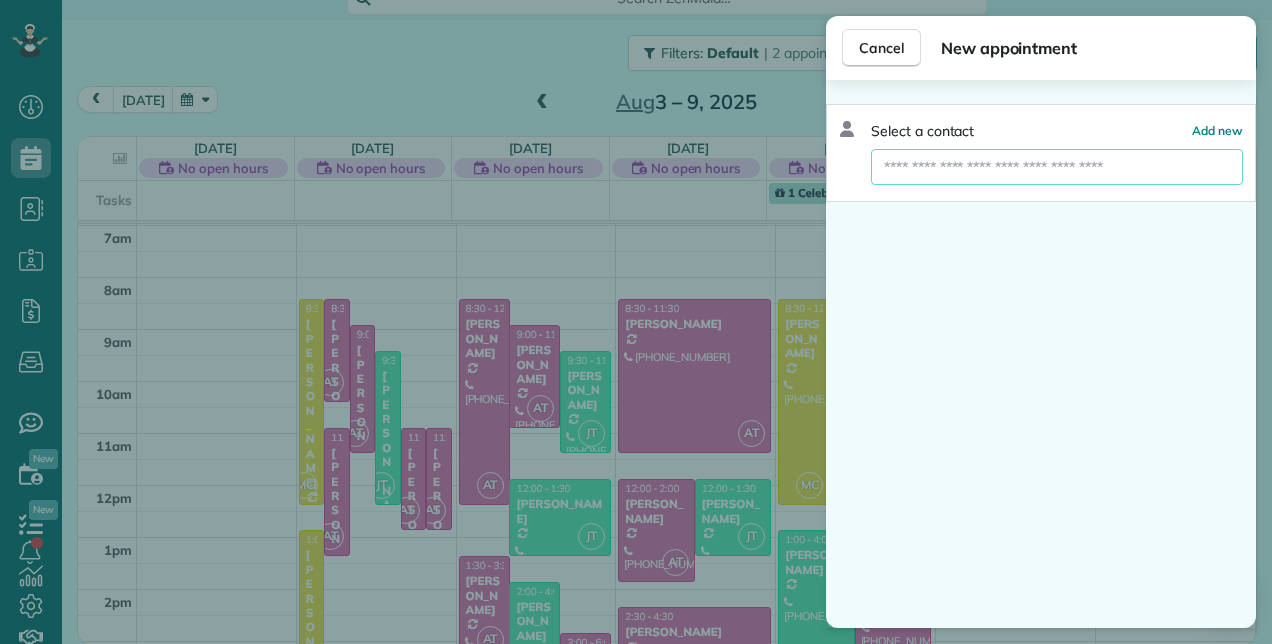 click at bounding box center (1057, 167) 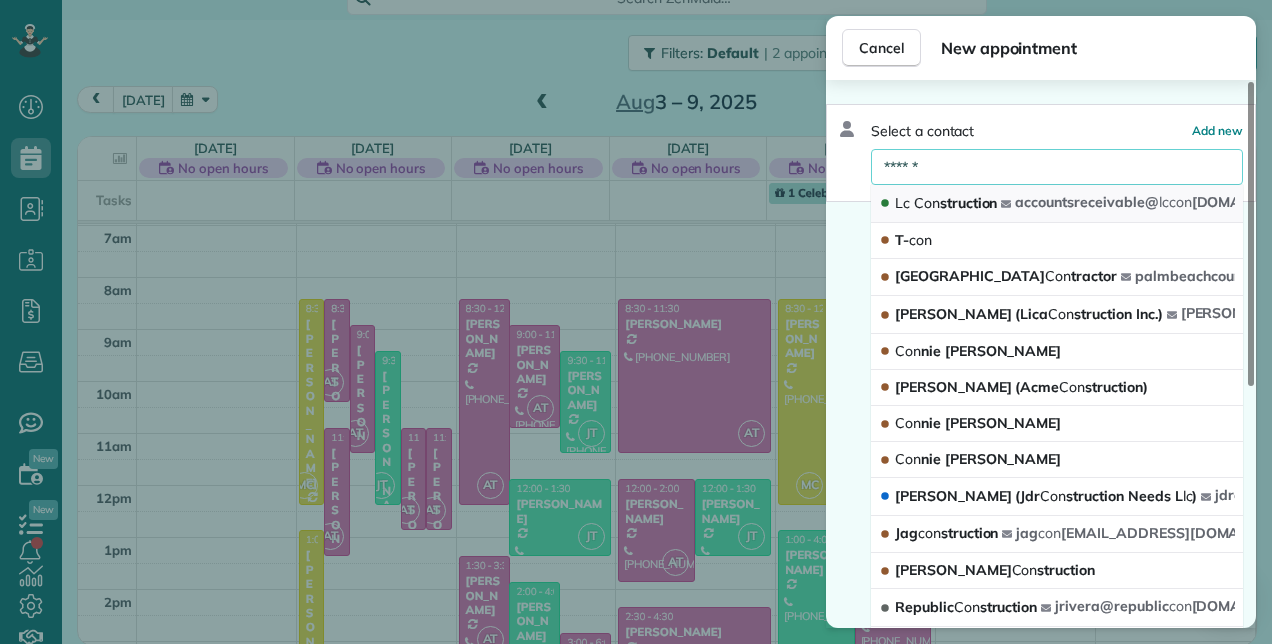 type on "******" 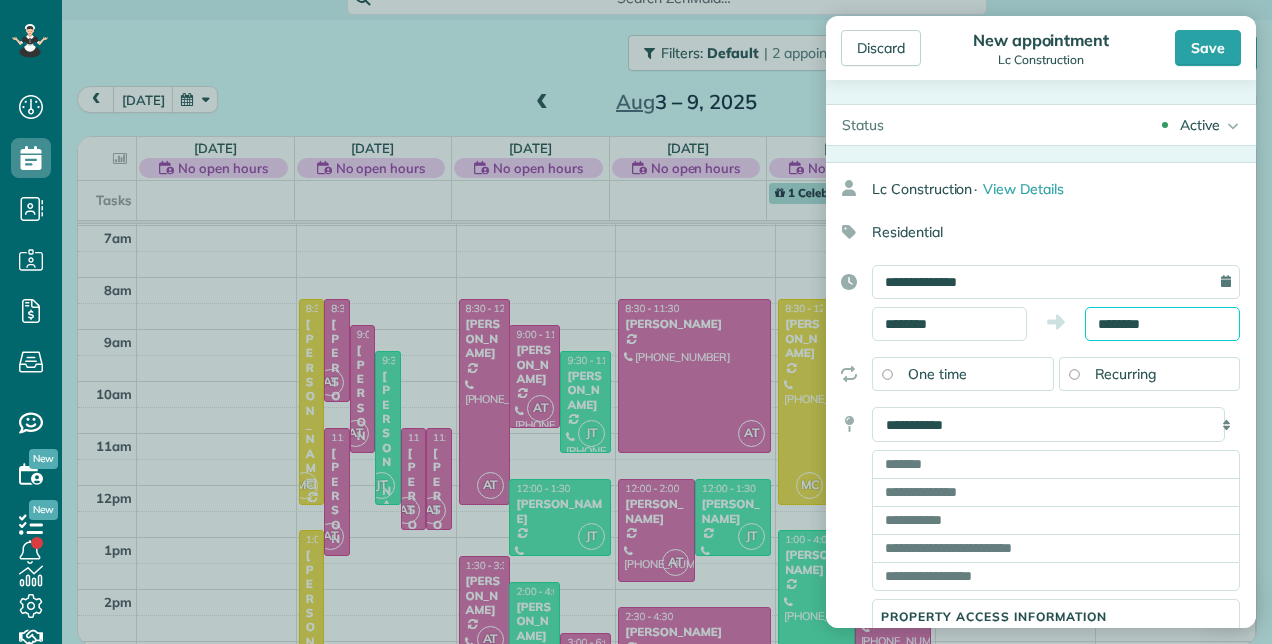 click on "********" at bounding box center (1162, 324) 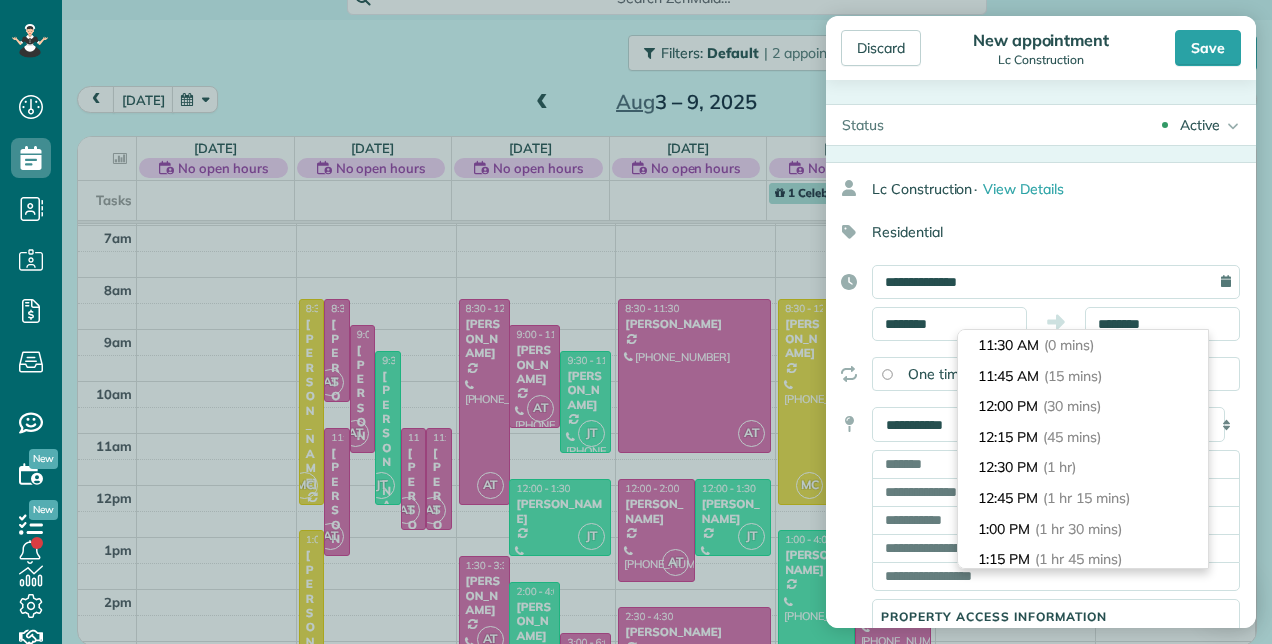 scroll, scrollTop: 40, scrollLeft: 0, axis: vertical 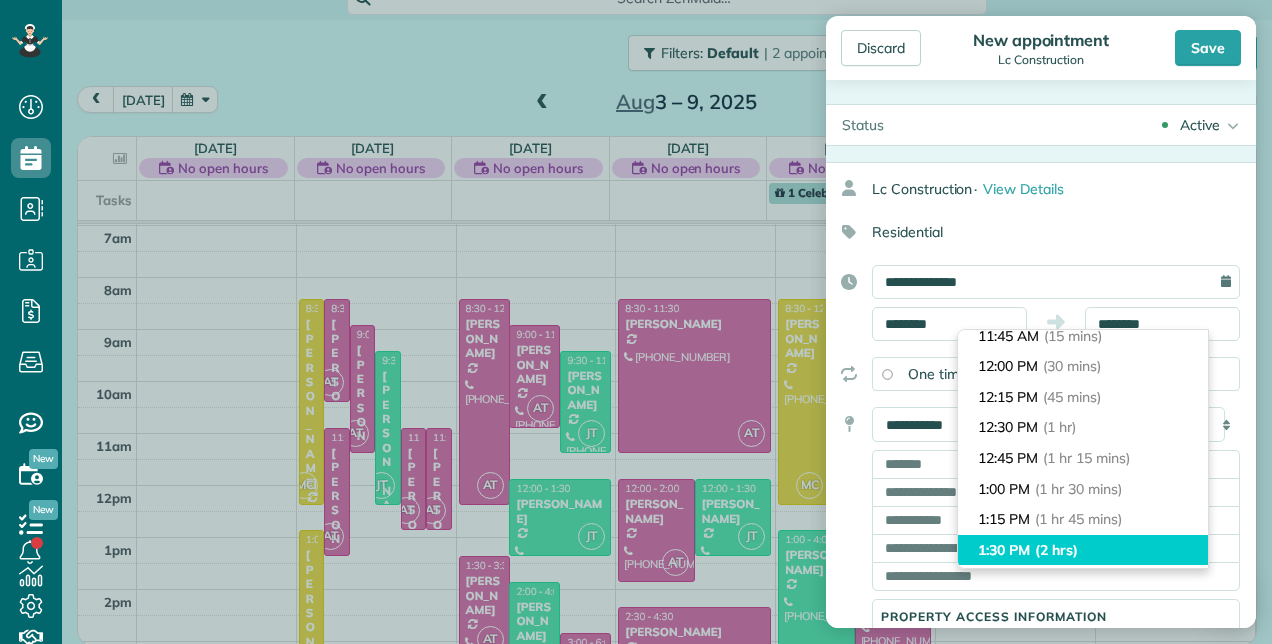 type on "*******" 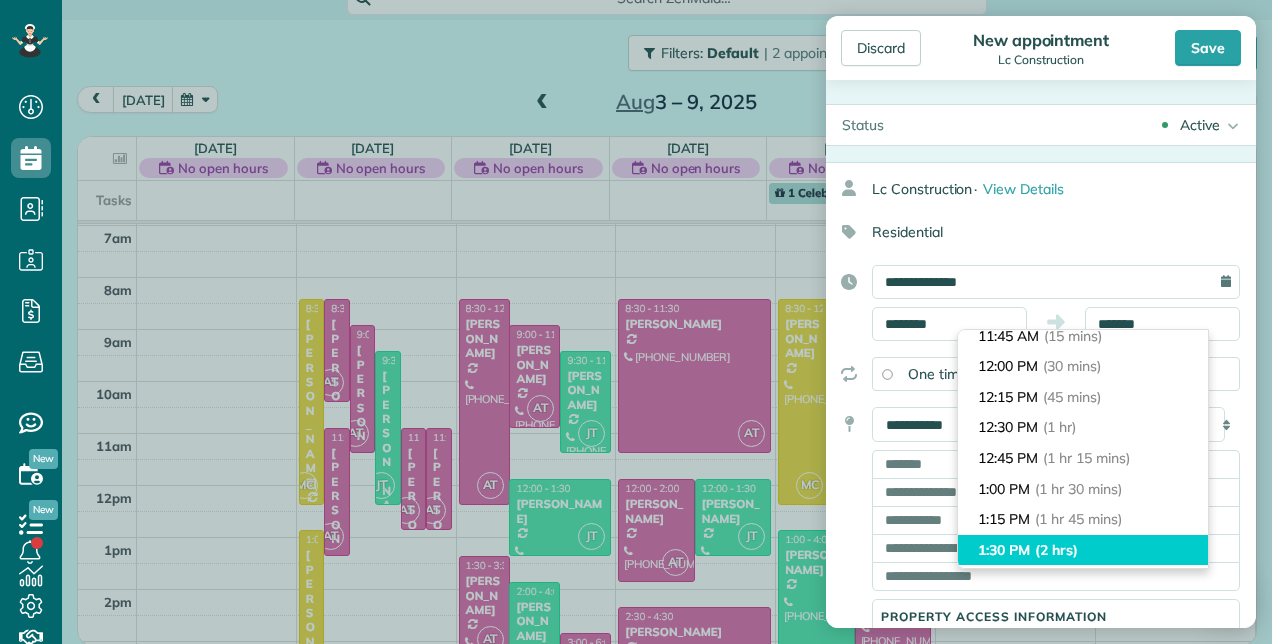click on "(2 hrs)" at bounding box center (1056, 550) 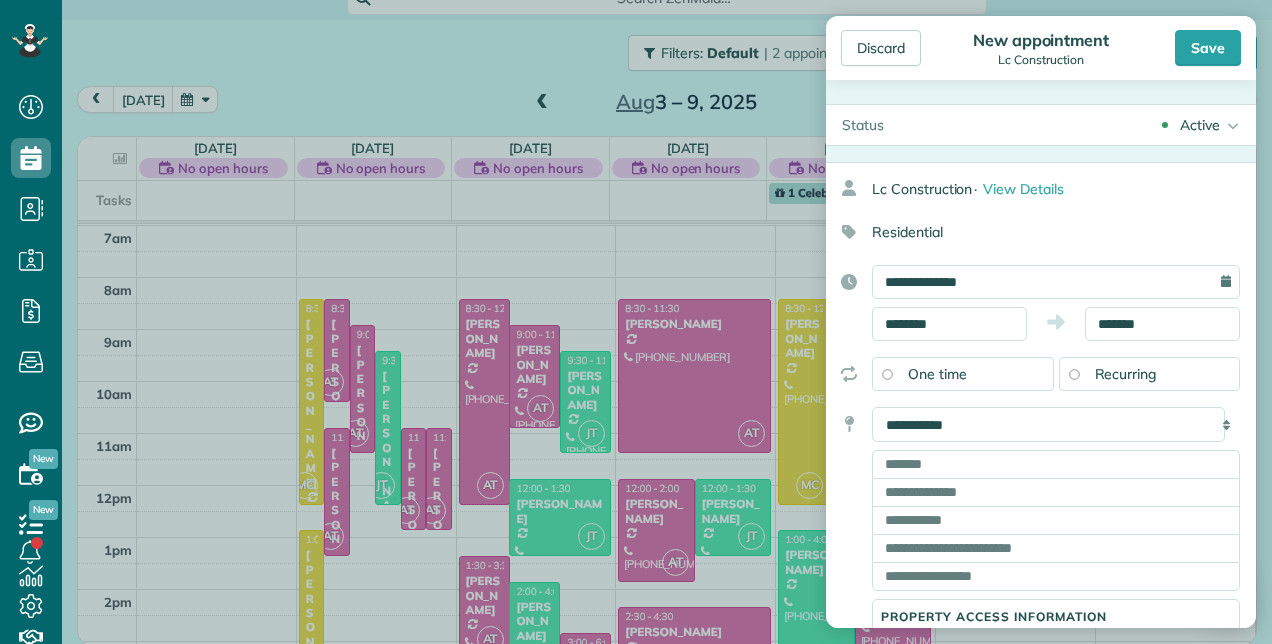 click on "**********" at bounding box center (1056, 424) 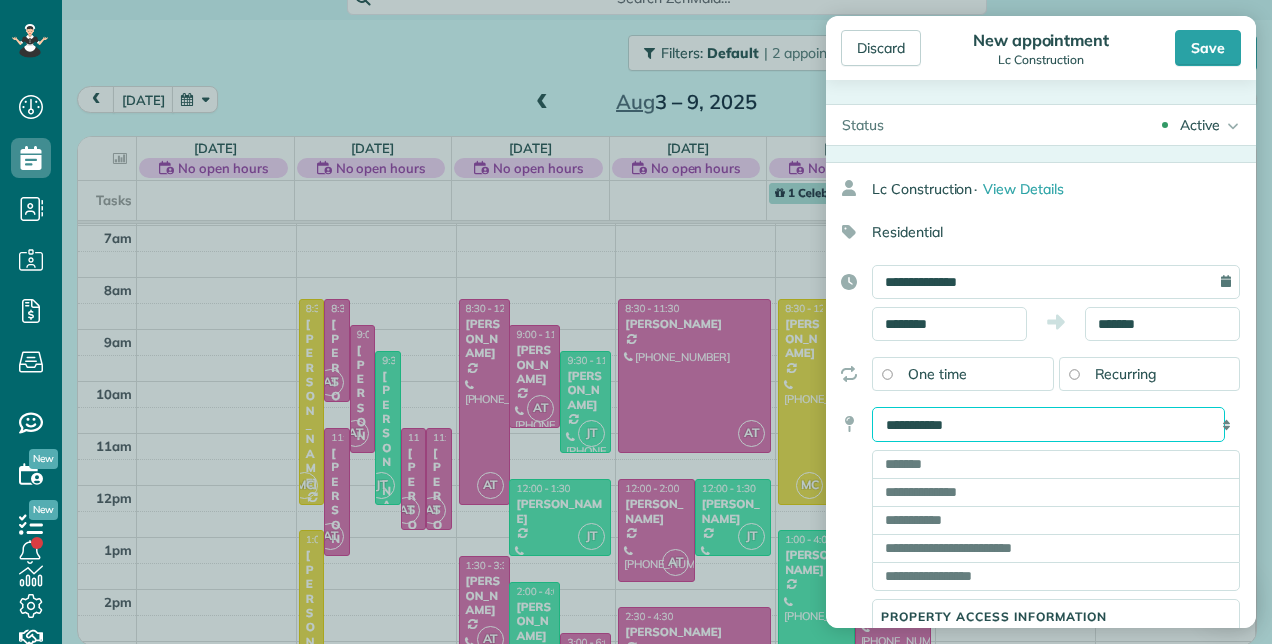 click on "**********" at bounding box center [1048, 424] 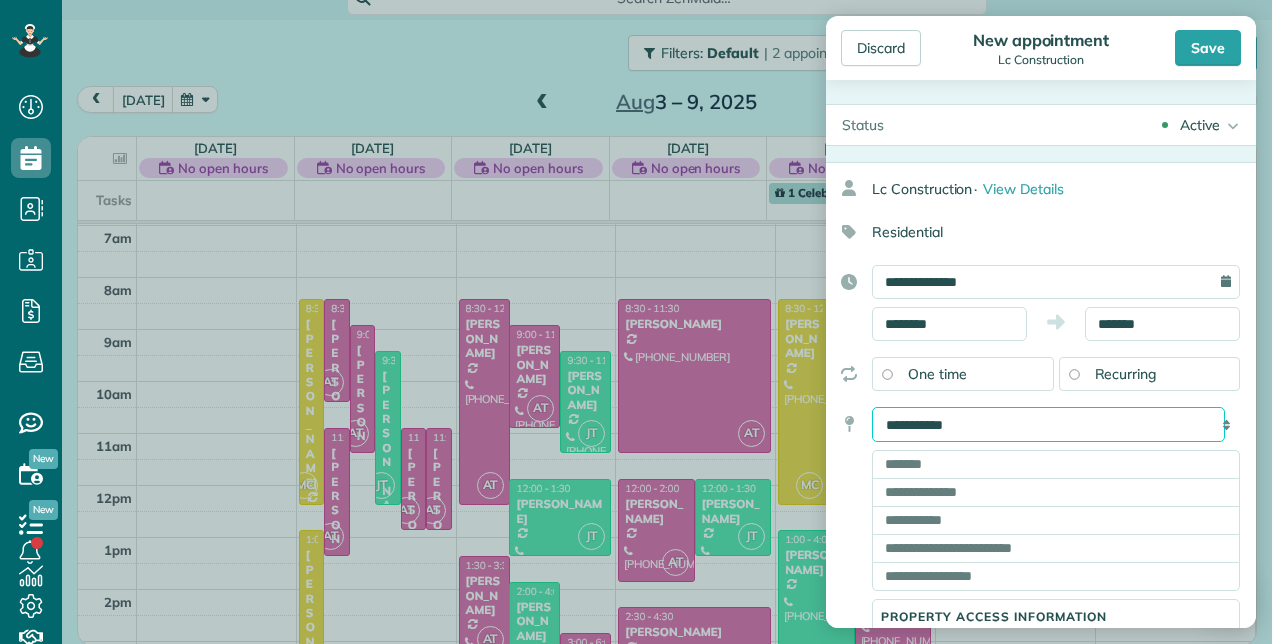select on "*******" 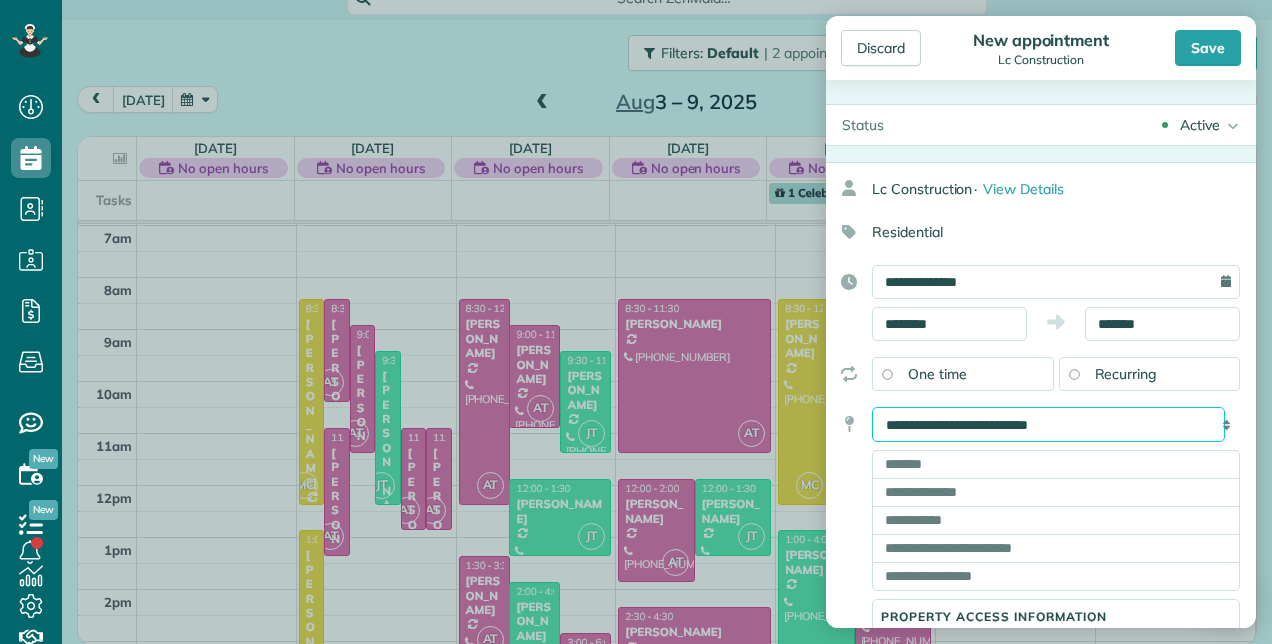 click on "**********" at bounding box center [1048, 424] 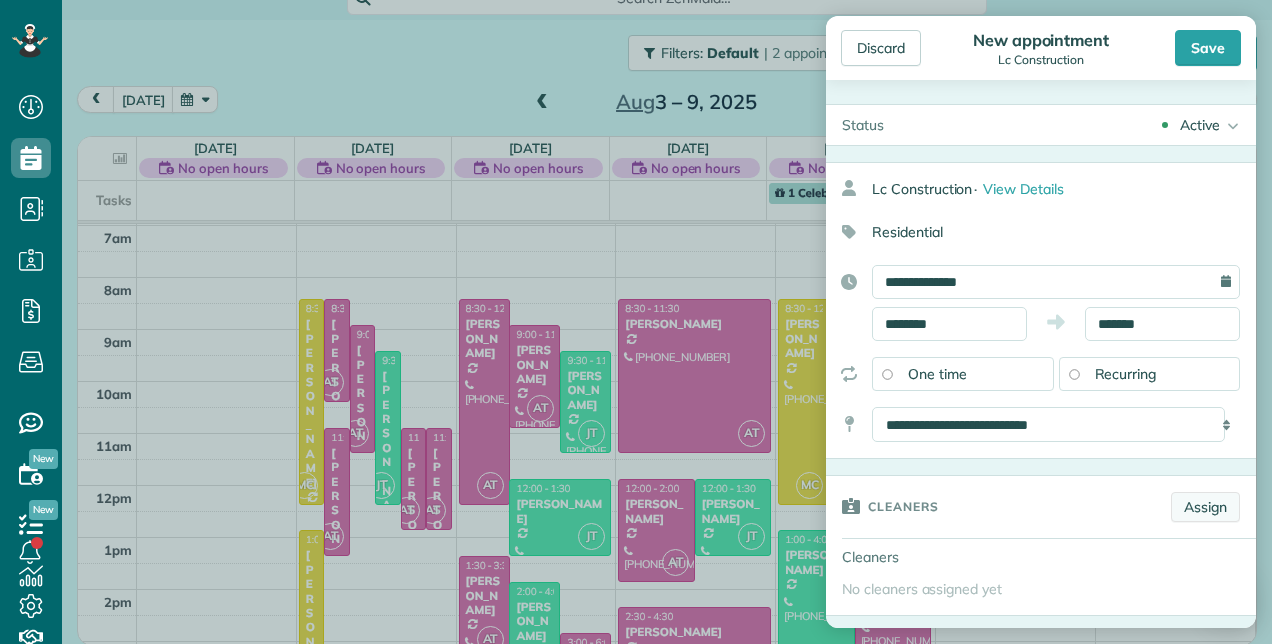 click on "Assign" at bounding box center (1205, 507) 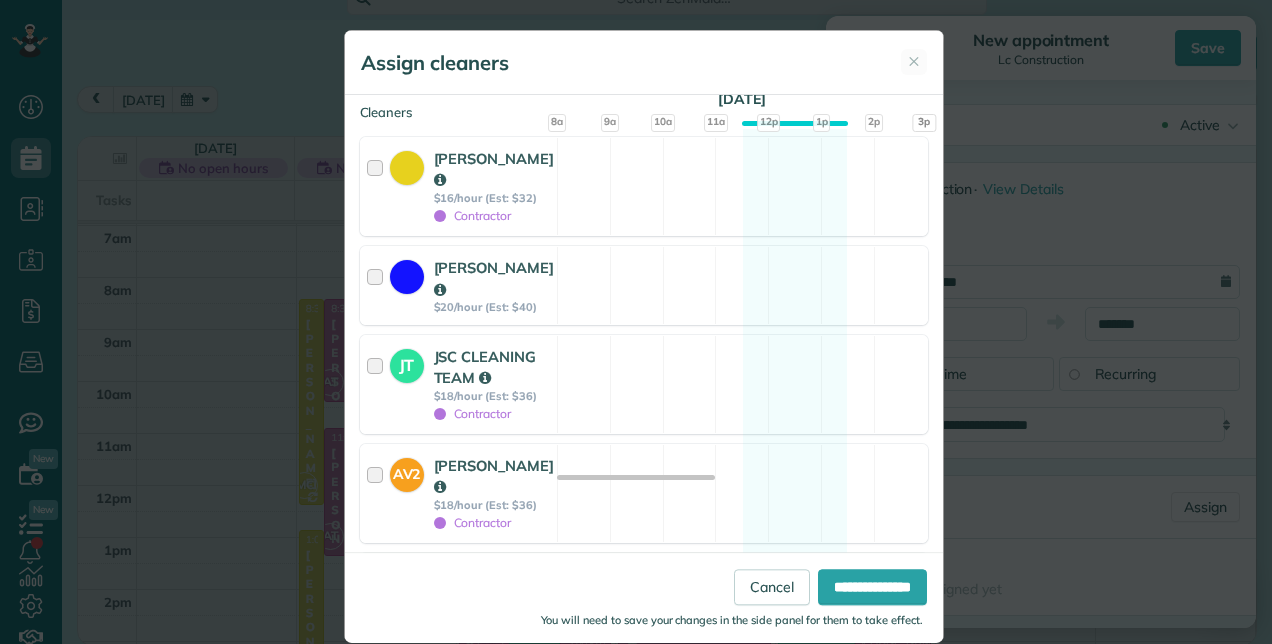 scroll, scrollTop: 300, scrollLeft: 0, axis: vertical 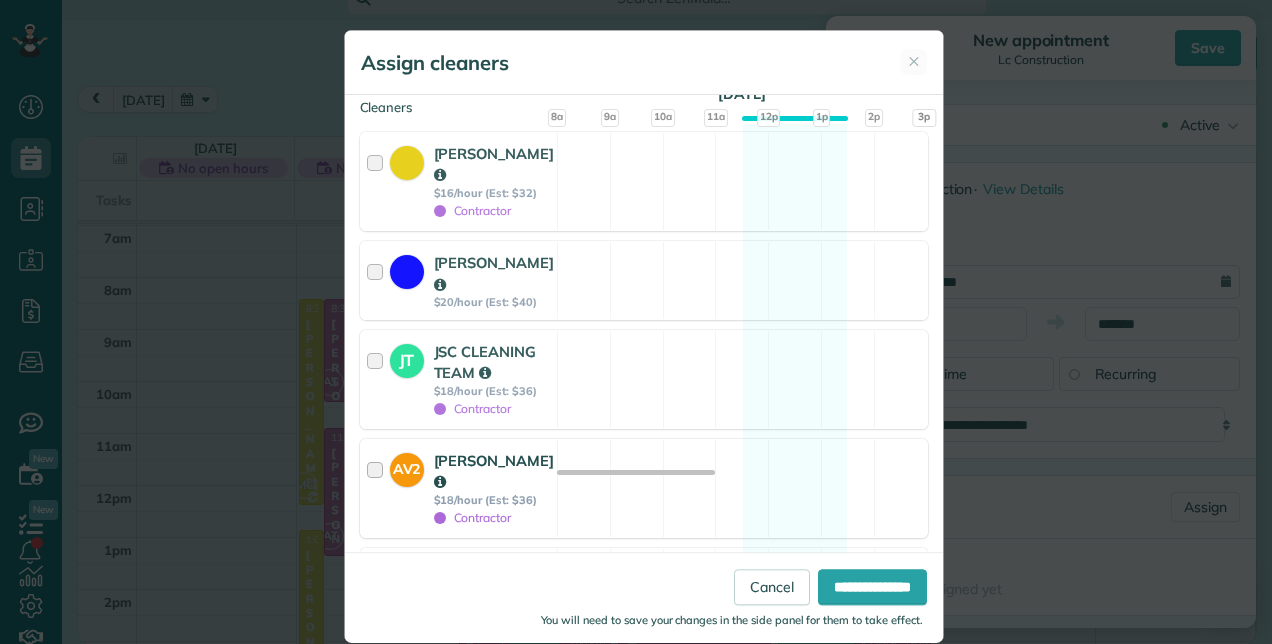 click on "[PERSON_NAME]" at bounding box center [494, 471] 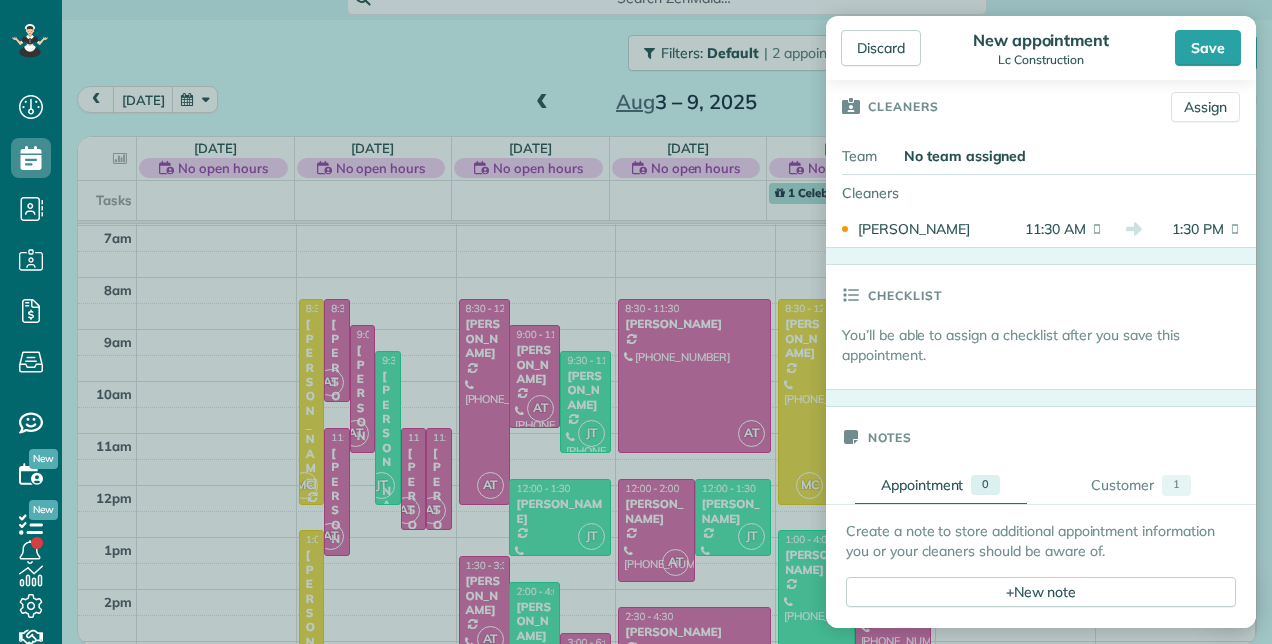 scroll, scrollTop: 700, scrollLeft: 0, axis: vertical 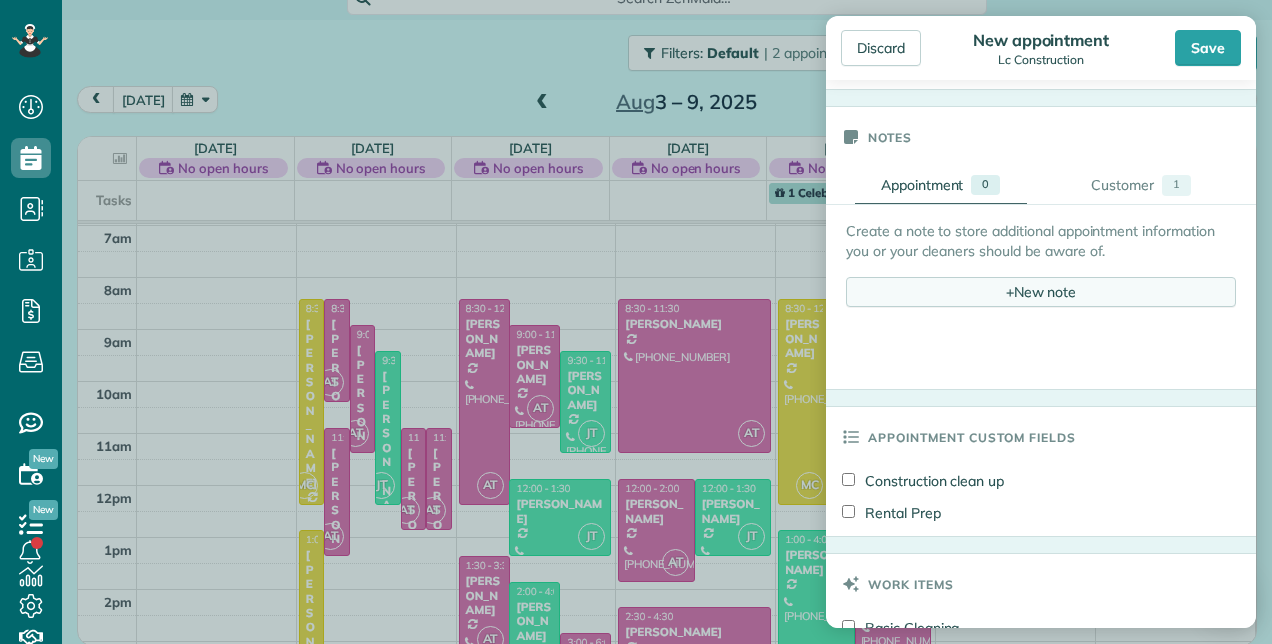 click on "+ New note" at bounding box center (1041, 292) 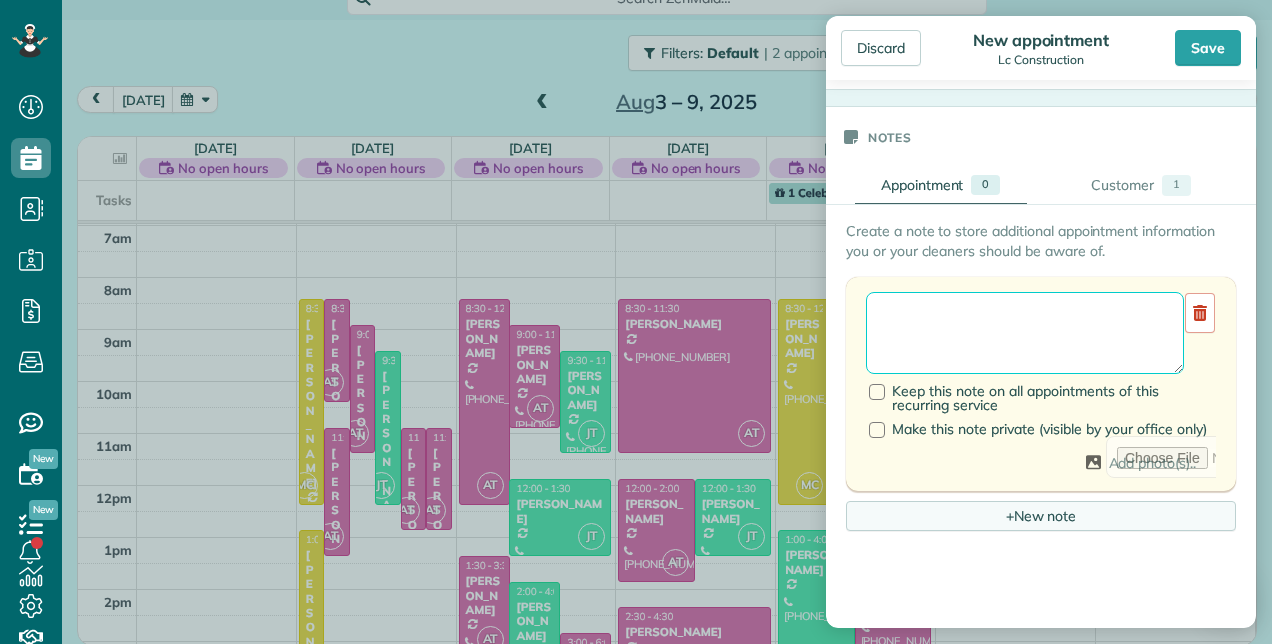 click at bounding box center [1025, 333] 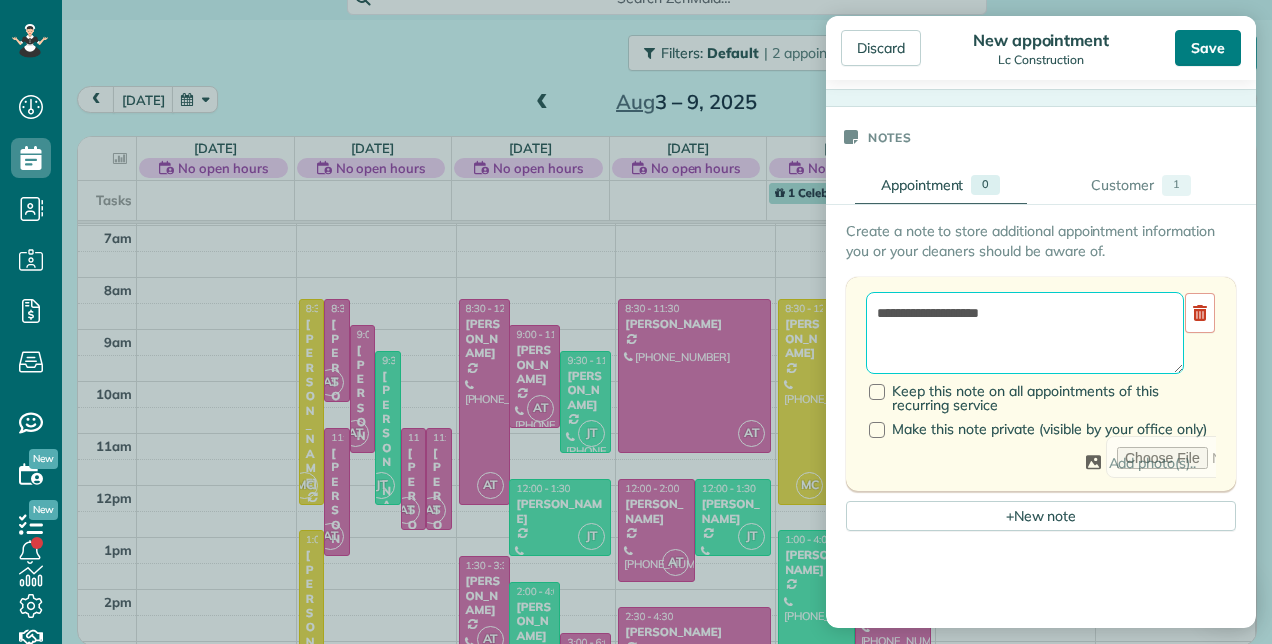 type on "**********" 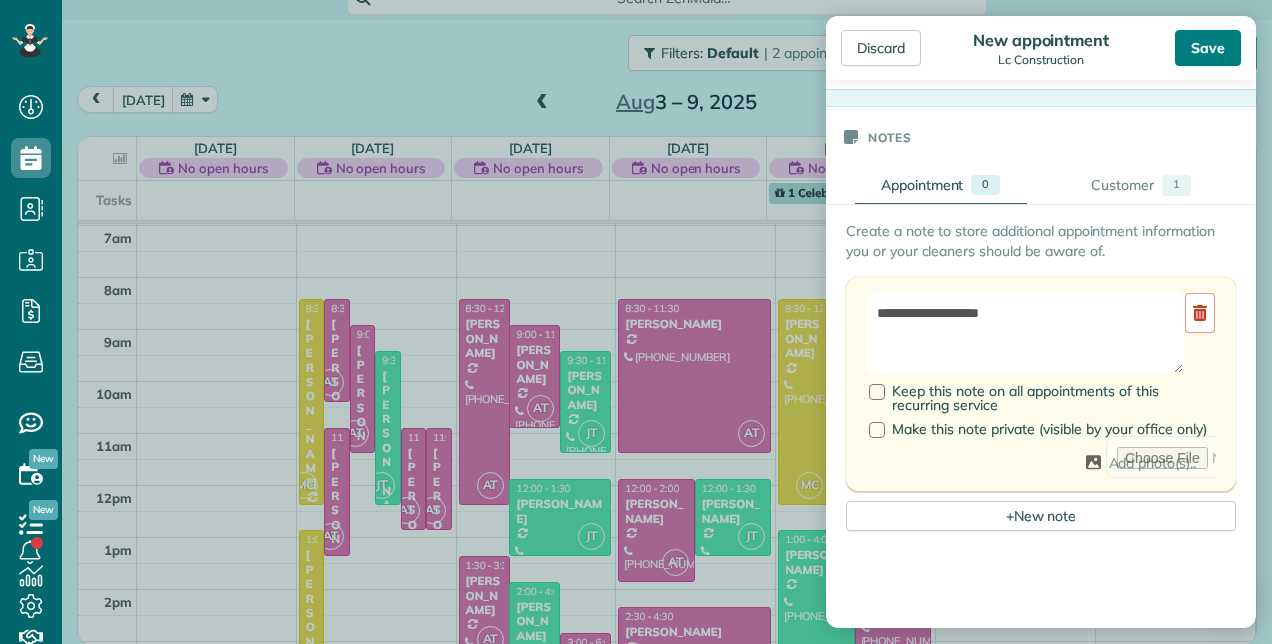 click on "Save" at bounding box center (1208, 48) 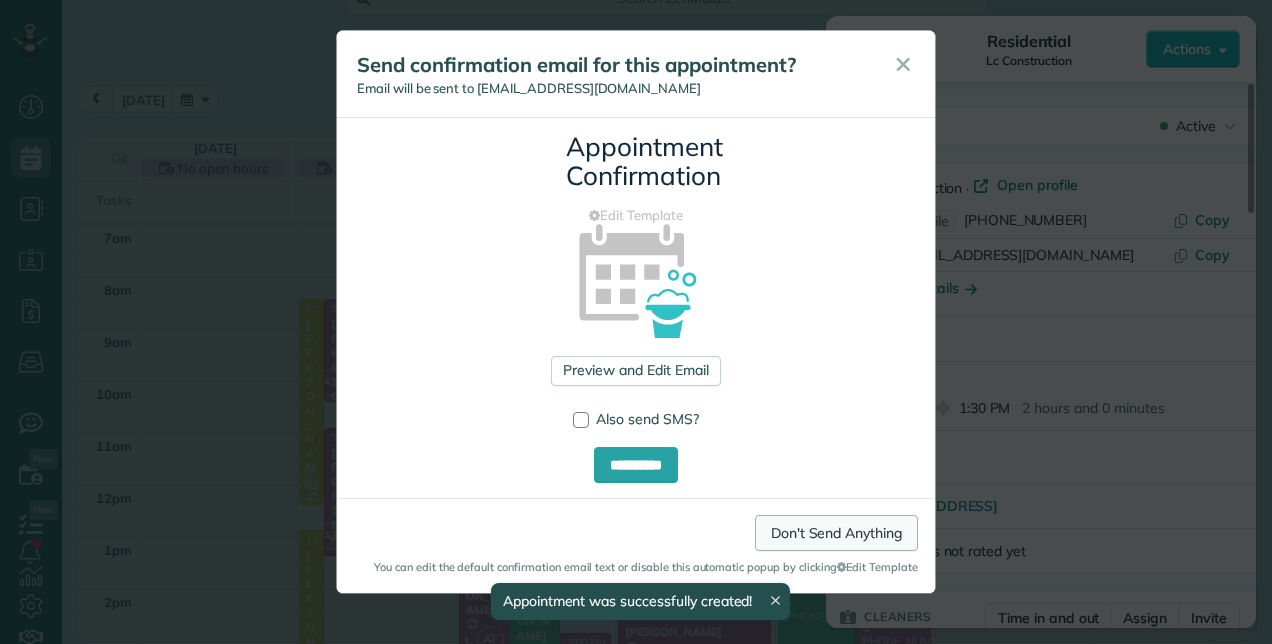 click on "Don't Send Anything" at bounding box center (836, 533) 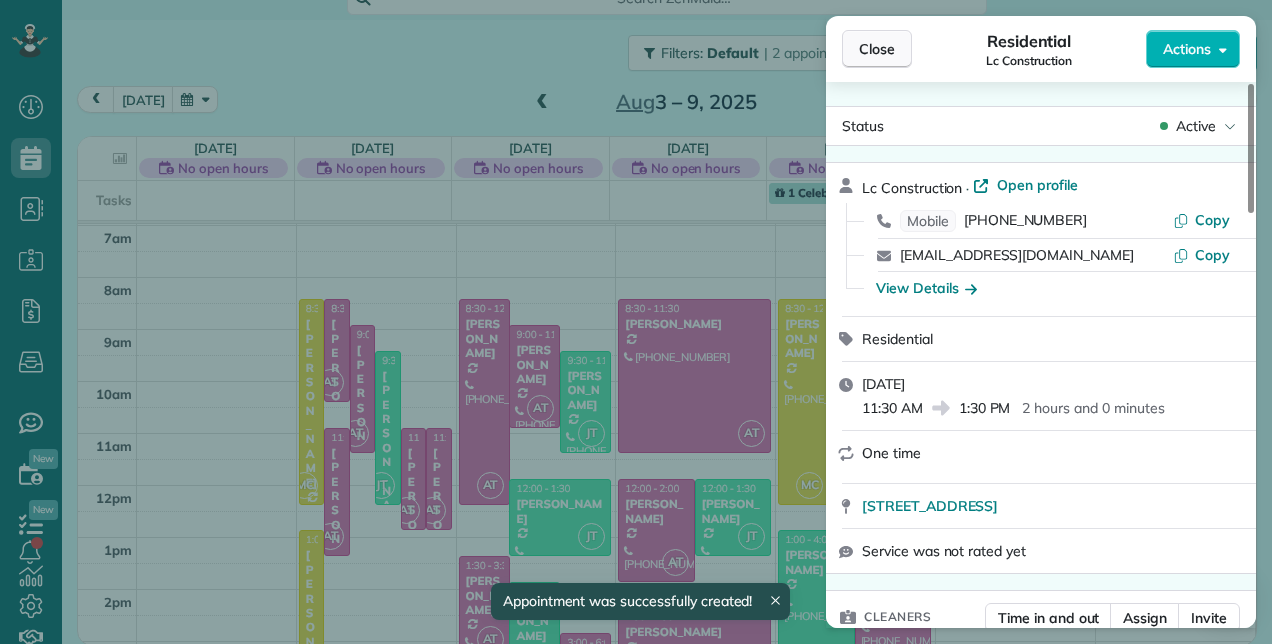 click on "Close" at bounding box center (877, 49) 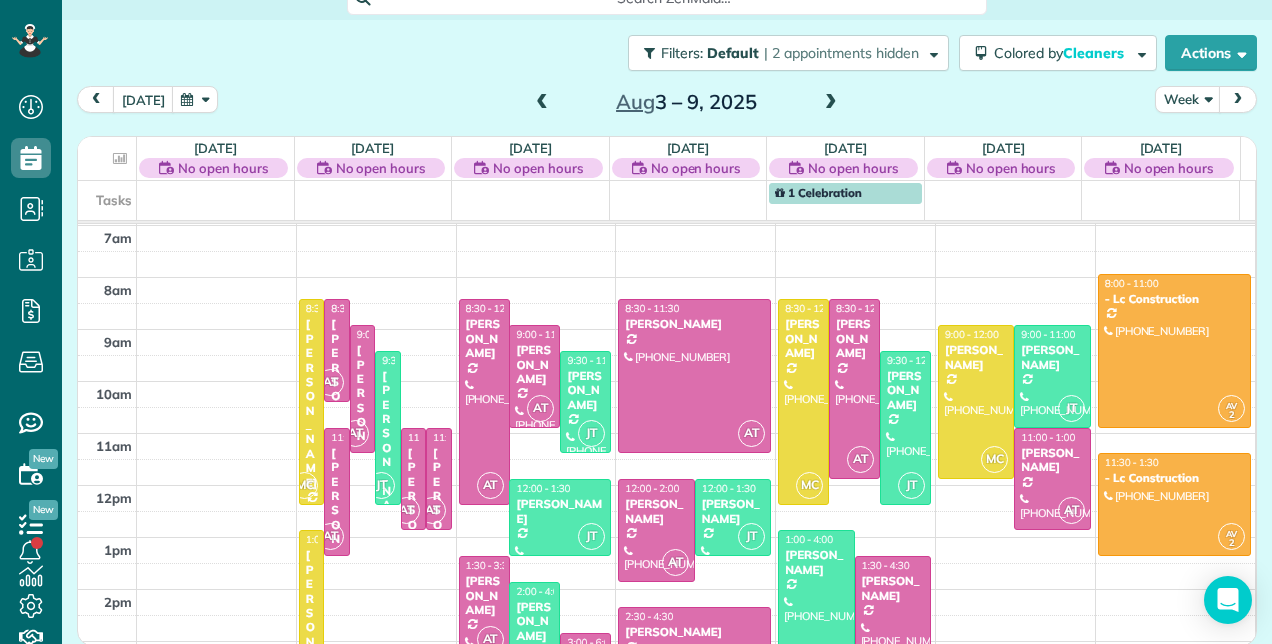 click at bounding box center (542, 103) 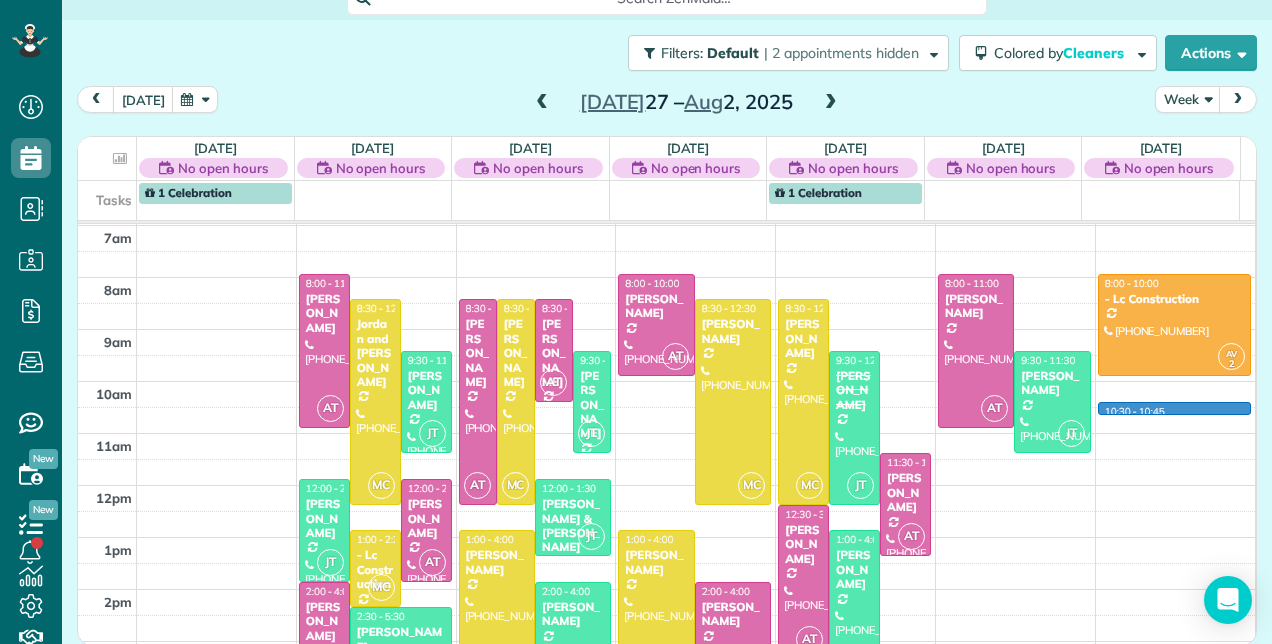 click on "2am 3am 4am 5am 6am 7am 8am 9am 10am 11am 12pm 1pm 2pm 3pm 4pm 5pm 6pm AT 8:00 - 11:00 [PERSON_NAME] [PHONE_NUMBER] [STREET_ADDRESS] MC 8:30 - 12:30 [GEOGRAPHIC_DATA] and [PERSON_NAME] [PHONE_NUMBER] [STREET_ADDRESS] JT 9:30 - 11:30 [PERSON_NAME] [PHONE_NUMBER] [STREET_ADDRESS] JT 12:00 - 2:00 [PERSON_NAME] [PHONE_NUMBER] [STREET_ADDRESS] AT 12:00 - 2:00 [PERSON_NAME] [PHONE_NUMBER] [STREET_ADDRESS] MC 1:00 - 2:30  - Lc Construction (561) 221-[GEOGRAPHIC_DATA][STREET_ADDRESS] AT 2:00 - 4:00 [PERSON_NAME] - Berkshire Hathaway [PHONE_NUMBER] [STREET_ADDRESS][GEOGRAPHIC_DATA] JT 2:30 - 5:[GEOGRAPHIC_DATA][PERSON_NAME] [PHONE_NUMBER] [STREET_ADDRESS][PERSON_NAME] AT 8:30 - 12:30 [PERSON_NAME] [PHONE_NUMBER] [STREET_ADDRESS] MC 8:30 - 12:30 [PERSON_NAME] [PHONE_NUMBER] [STREET_ADDRESS] AT 8:30 - 10:30" at bounding box center [666, 407] 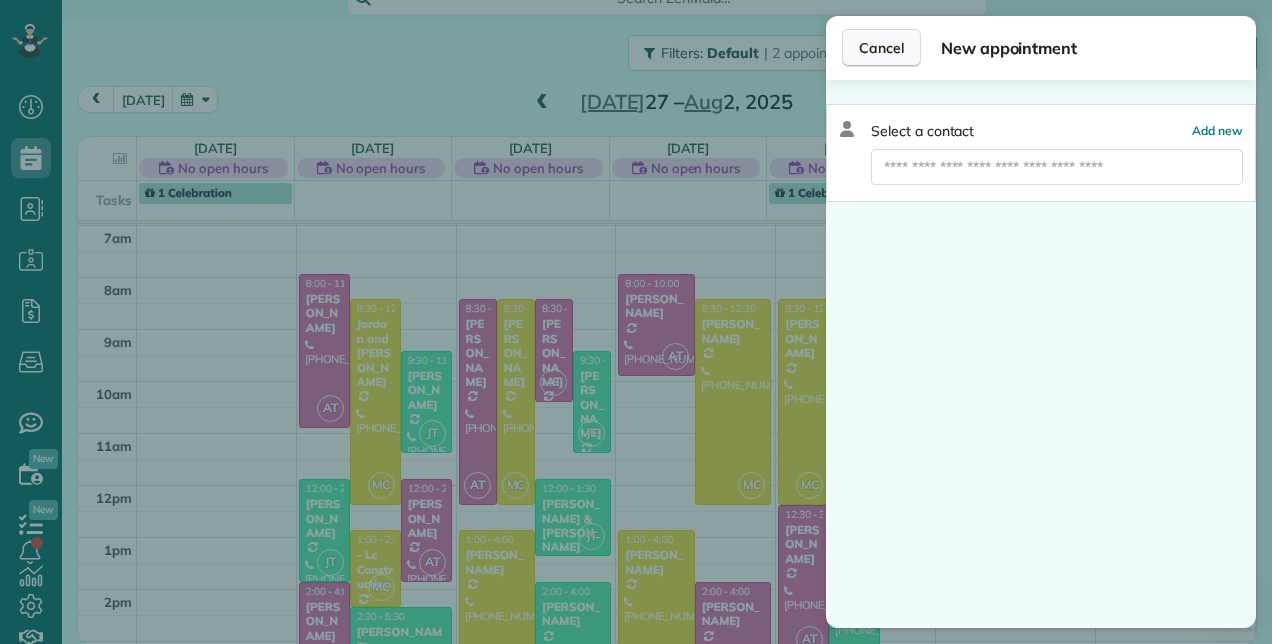 click on "Cancel" at bounding box center (881, 48) 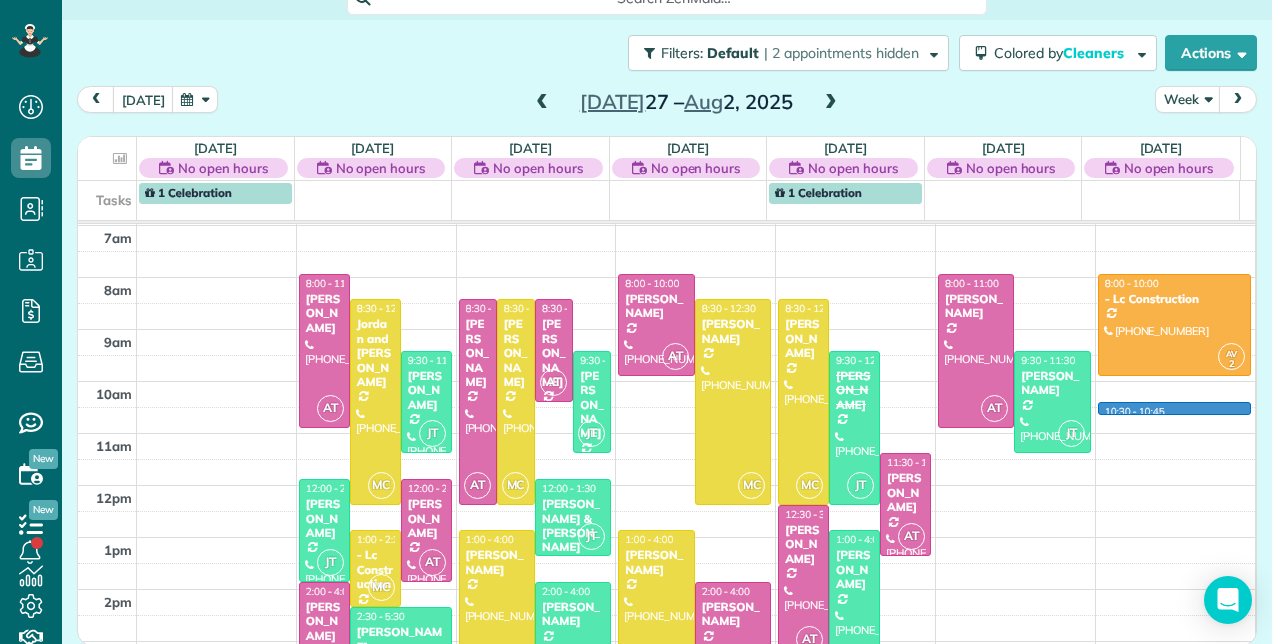 click on "2am 3am 4am 5am 6am 7am 8am 9am 10am 11am 12pm 1pm 2pm 3pm 4pm 5pm 6pm AT 8:00 - 11:00 [PERSON_NAME] [PHONE_NUMBER] [STREET_ADDRESS] MC 8:30 - 12:30 [GEOGRAPHIC_DATA] and [PERSON_NAME] [PHONE_NUMBER] [STREET_ADDRESS] JT 9:30 - 11:30 [PERSON_NAME] [PHONE_NUMBER] [STREET_ADDRESS] JT 12:00 - 2:00 [PERSON_NAME] [PHONE_NUMBER] [STREET_ADDRESS] AT 12:00 - 2:00 [PERSON_NAME] [PHONE_NUMBER] [STREET_ADDRESS] MC 1:00 - 2:30  - Lc Construction (561) 221-[GEOGRAPHIC_DATA][STREET_ADDRESS] AT 2:00 - 4:00 [PERSON_NAME] - Berkshire Hathaway [PHONE_NUMBER] [STREET_ADDRESS][GEOGRAPHIC_DATA] JT 2:30 - 5:[GEOGRAPHIC_DATA][PERSON_NAME] [PHONE_NUMBER] [STREET_ADDRESS][PERSON_NAME] AT 8:30 - 12:30 [PERSON_NAME] [PHONE_NUMBER] [STREET_ADDRESS] MC 8:30 - 12:30 [PERSON_NAME] [PHONE_NUMBER] [STREET_ADDRESS] AT 8:30 - 10:30" at bounding box center [666, 407] 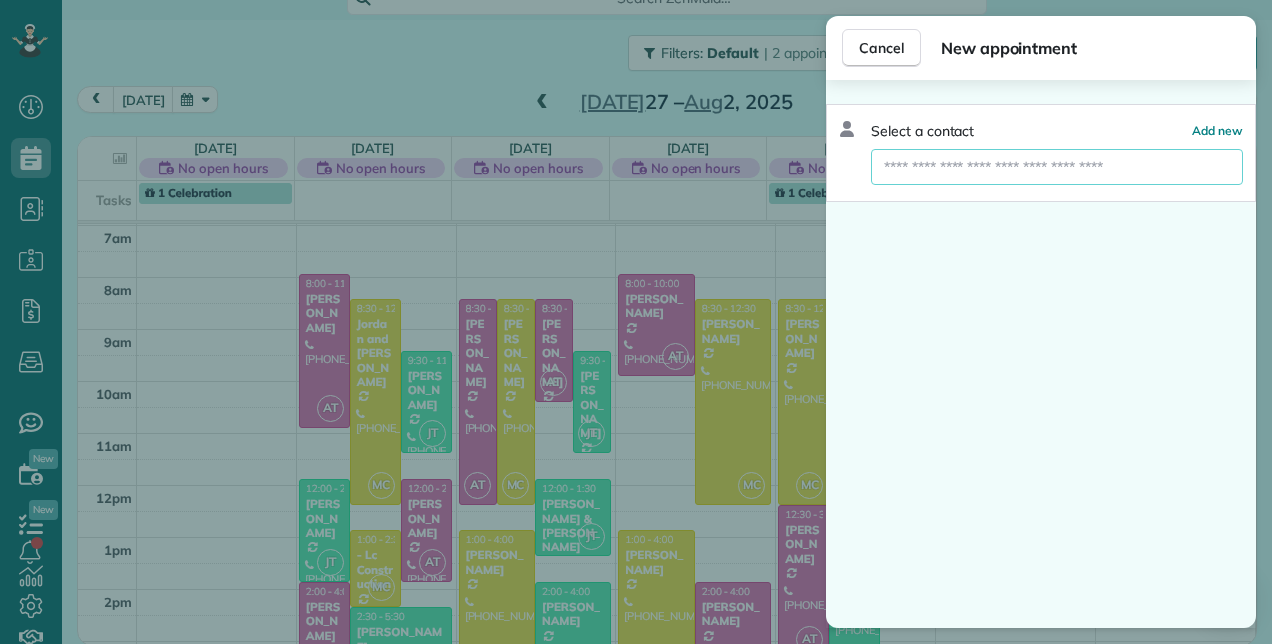click at bounding box center [1057, 167] 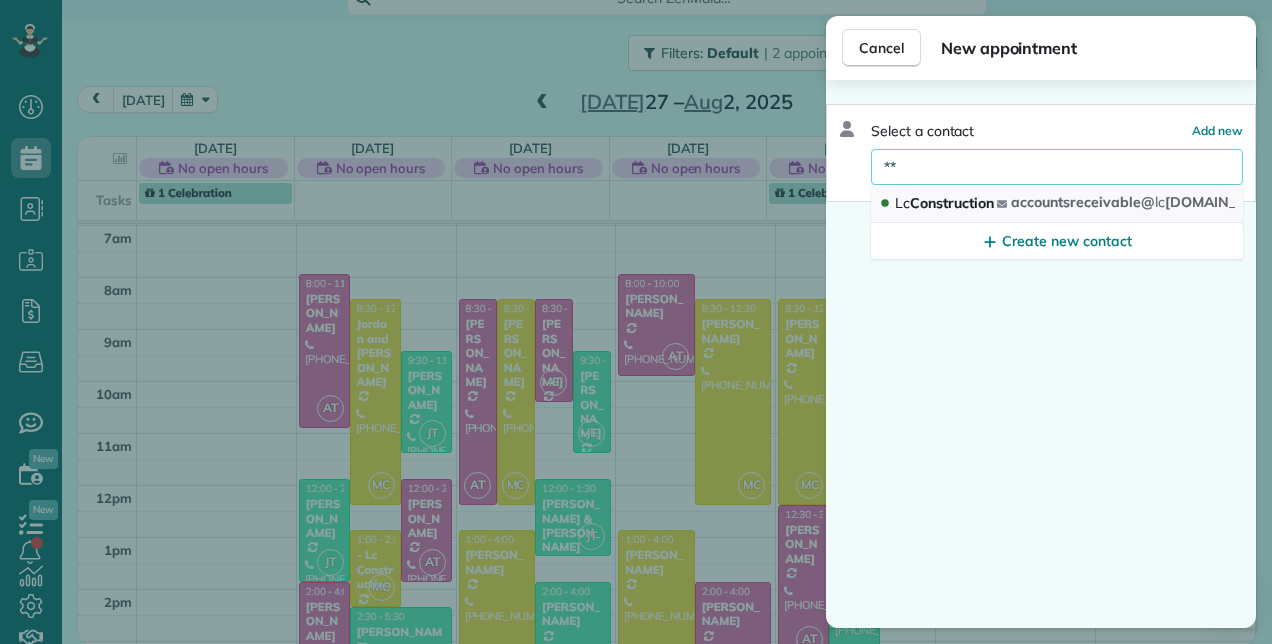 type on "**" 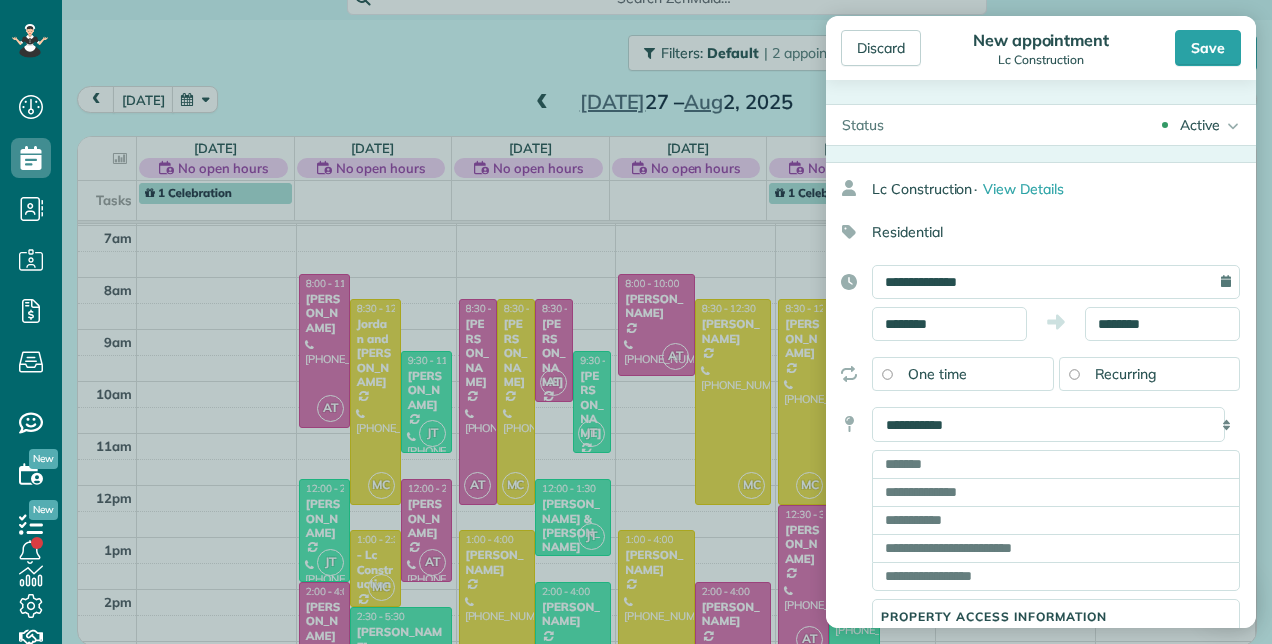 click on "Recurring" at bounding box center (1126, 374) 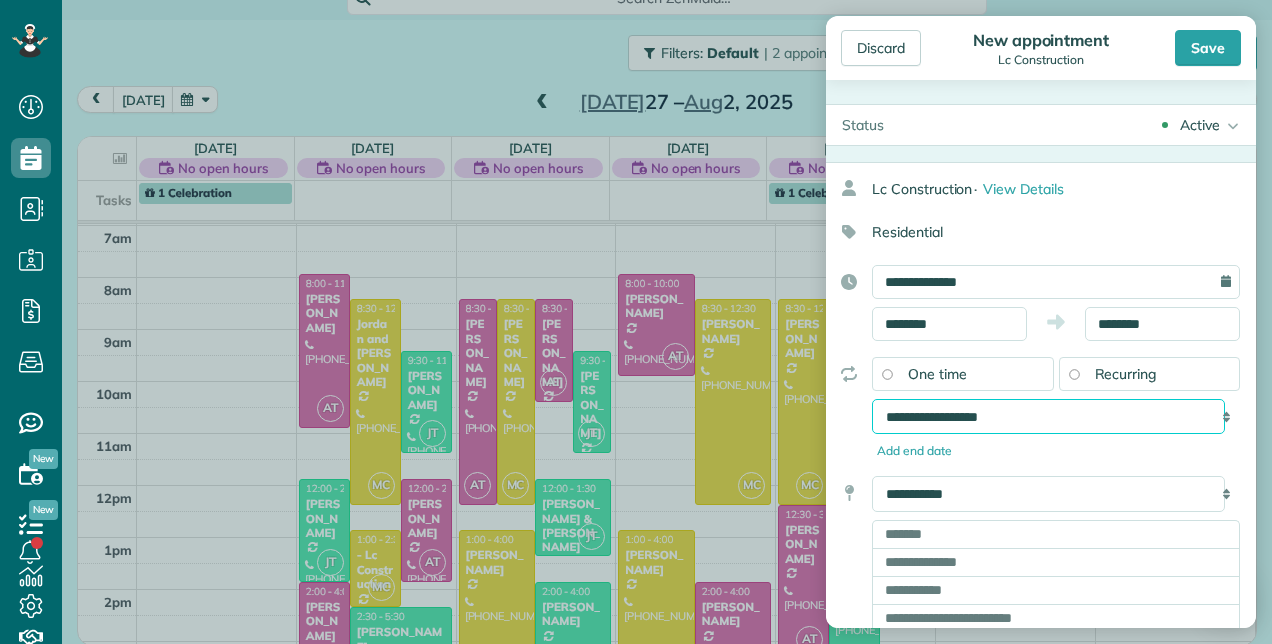 click on "**********" at bounding box center (1048, 416) 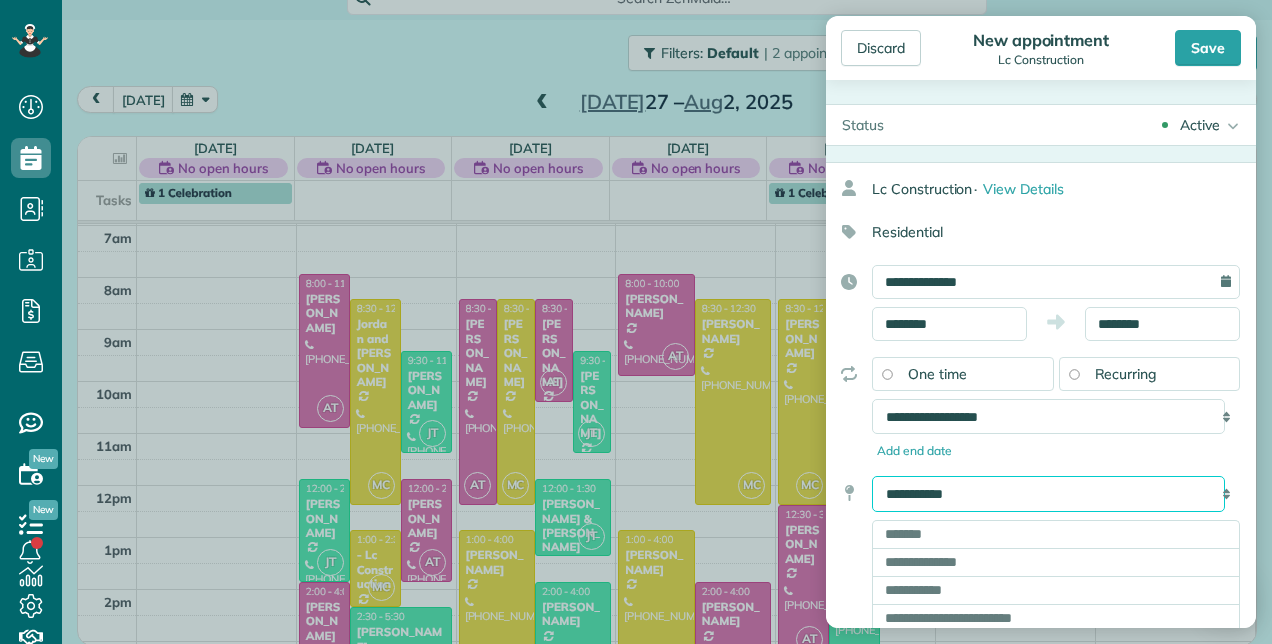 click on "**********" at bounding box center (1048, 493) 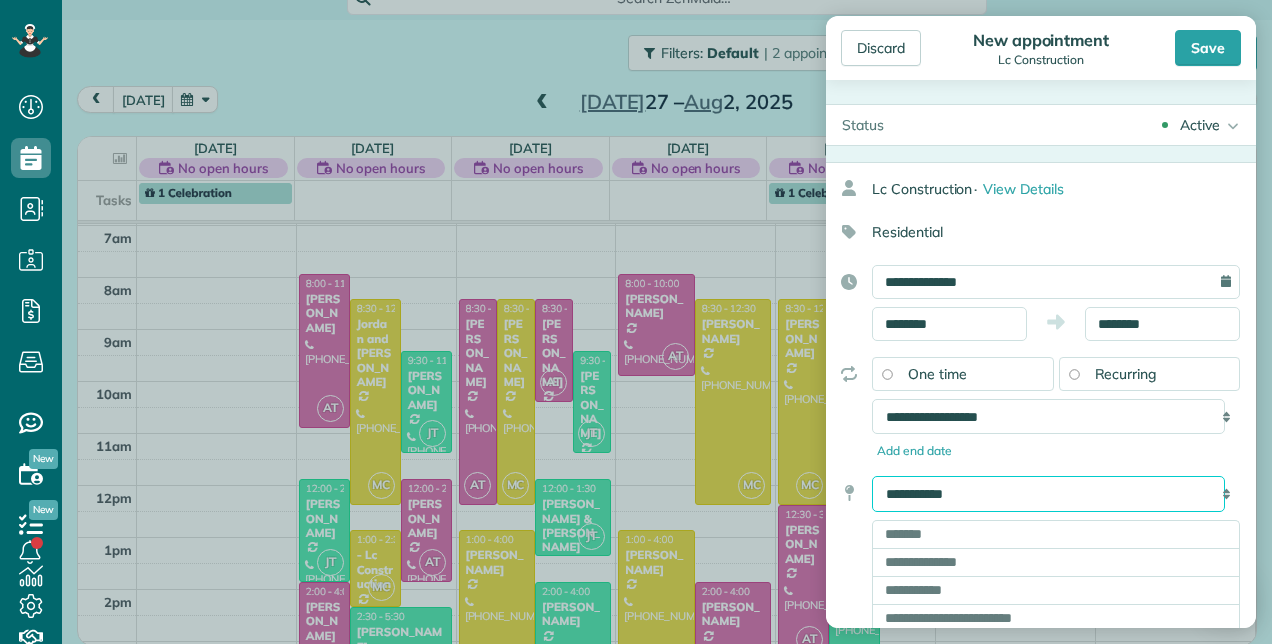 select on "*******" 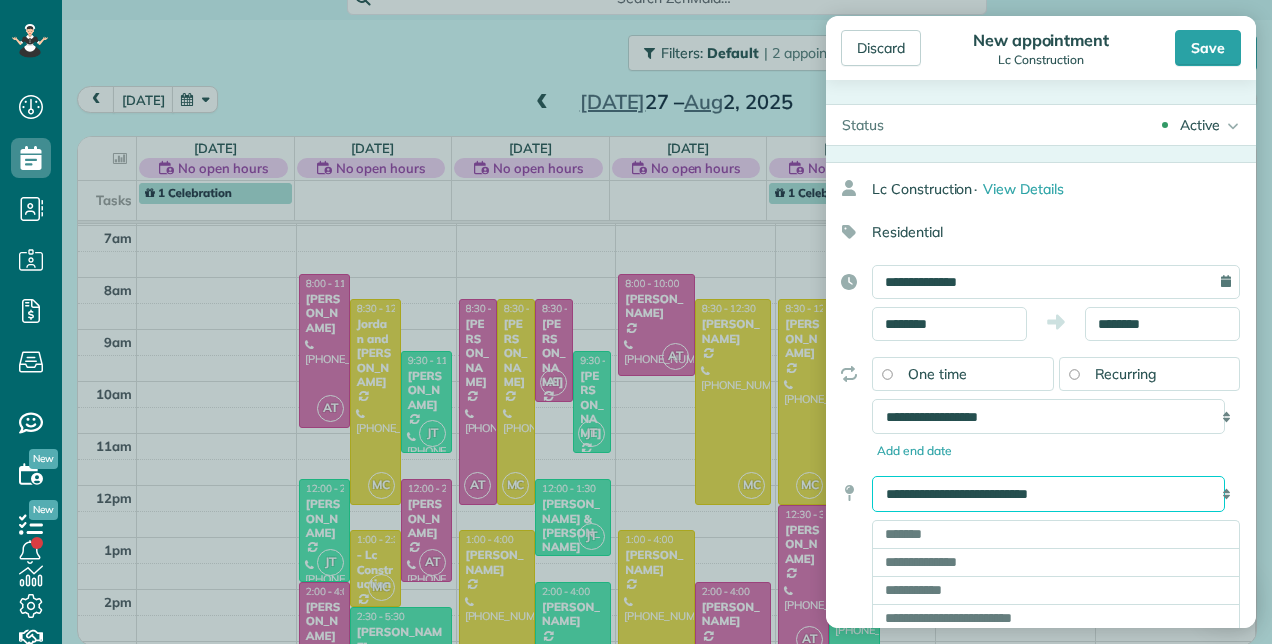 click on "**********" at bounding box center [1048, 493] 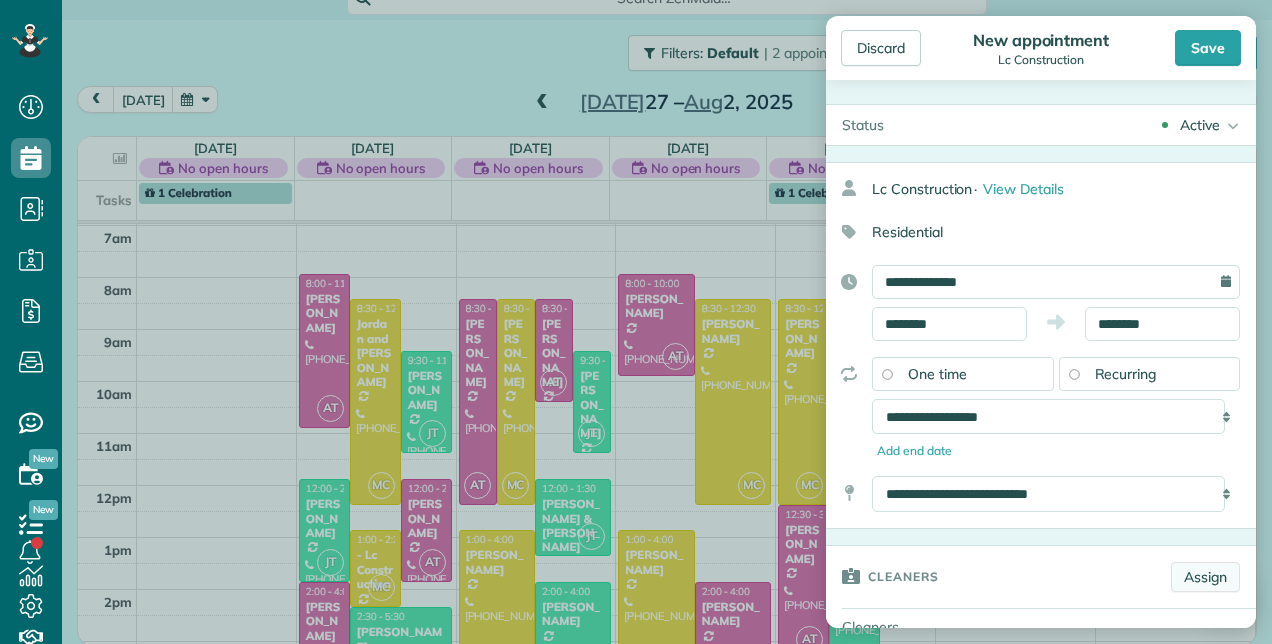 click on "Assign" at bounding box center (1205, 577) 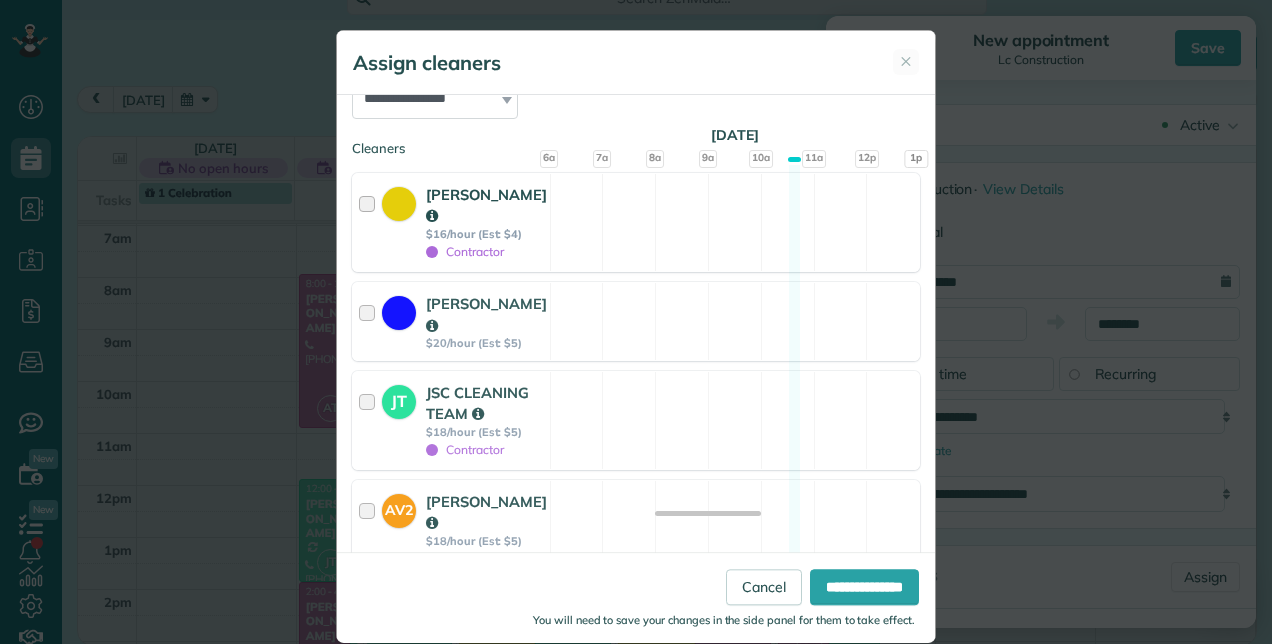 scroll, scrollTop: 300, scrollLeft: 0, axis: vertical 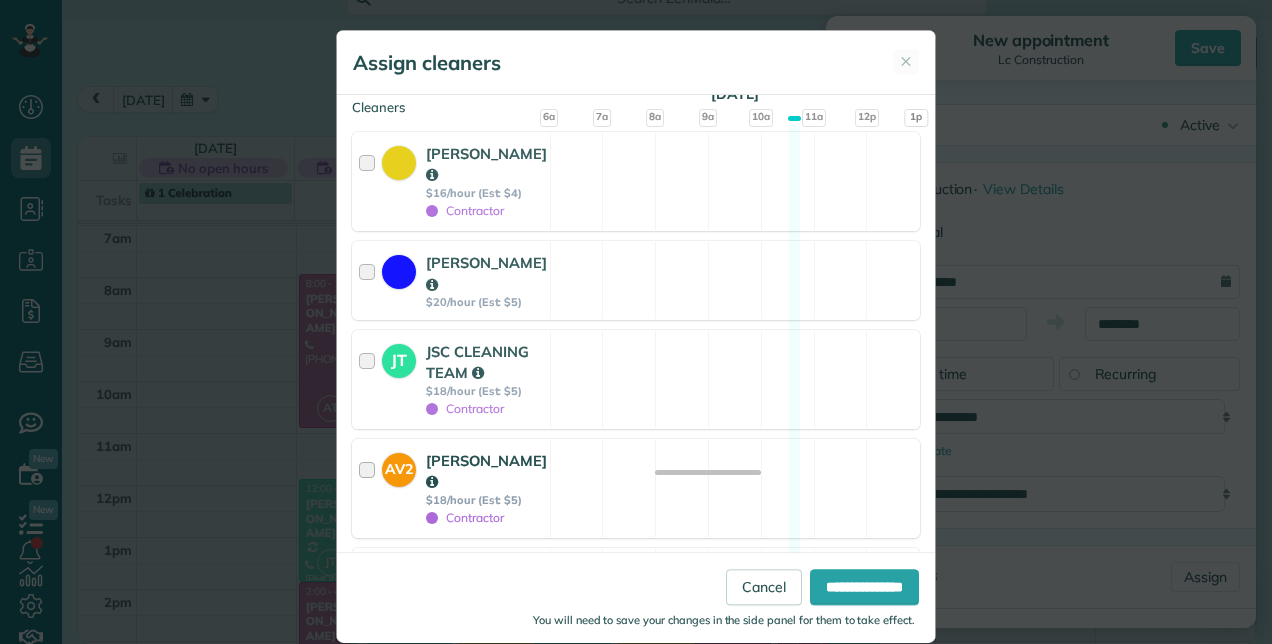 click on "[PERSON_NAME]" at bounding box center [486, 471] 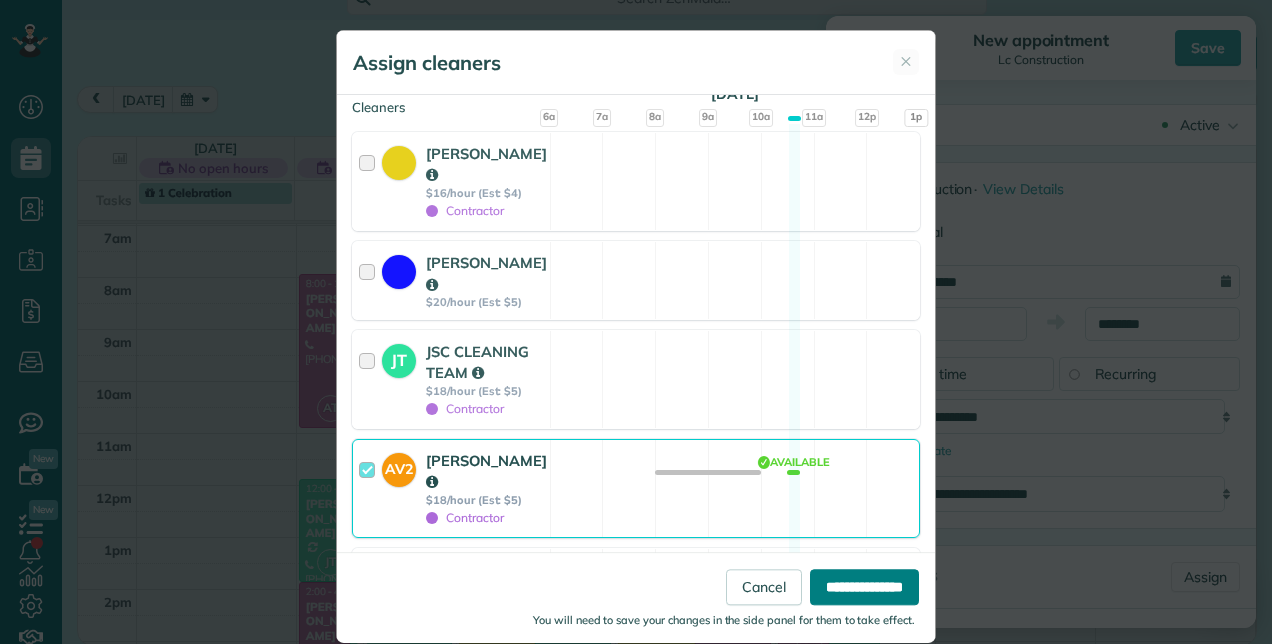 click on "**********" at bounding box center (864, 587) 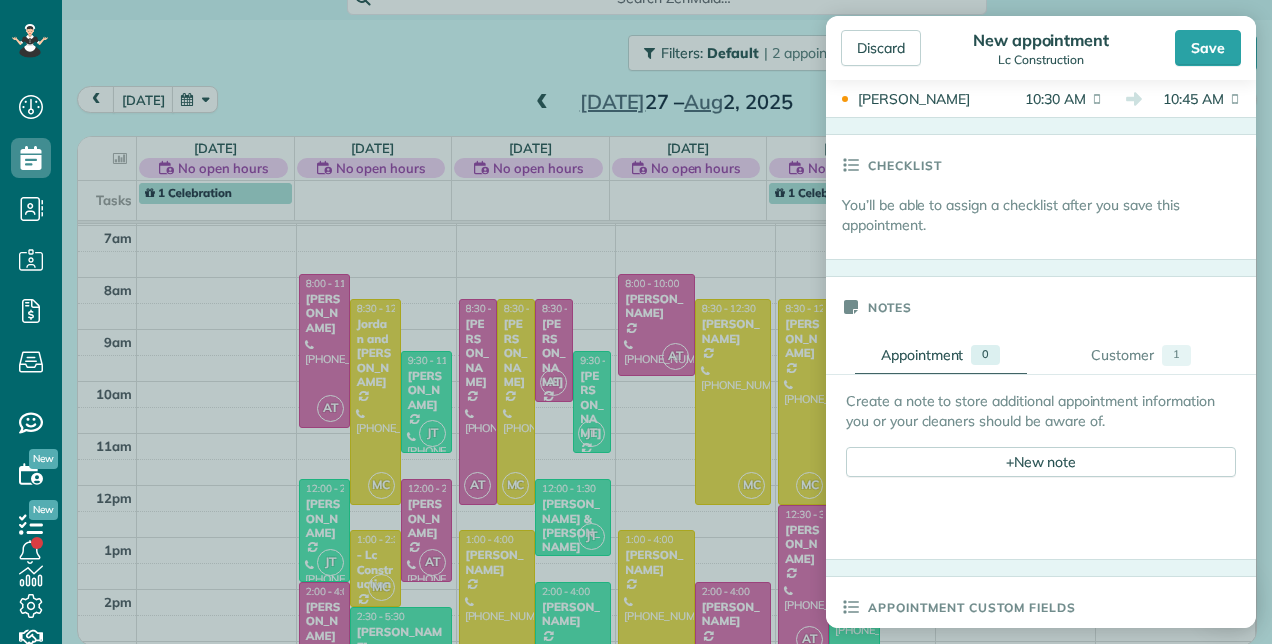 scroll, scrollTop: 500, scrollLeft: 0, axis: vertical 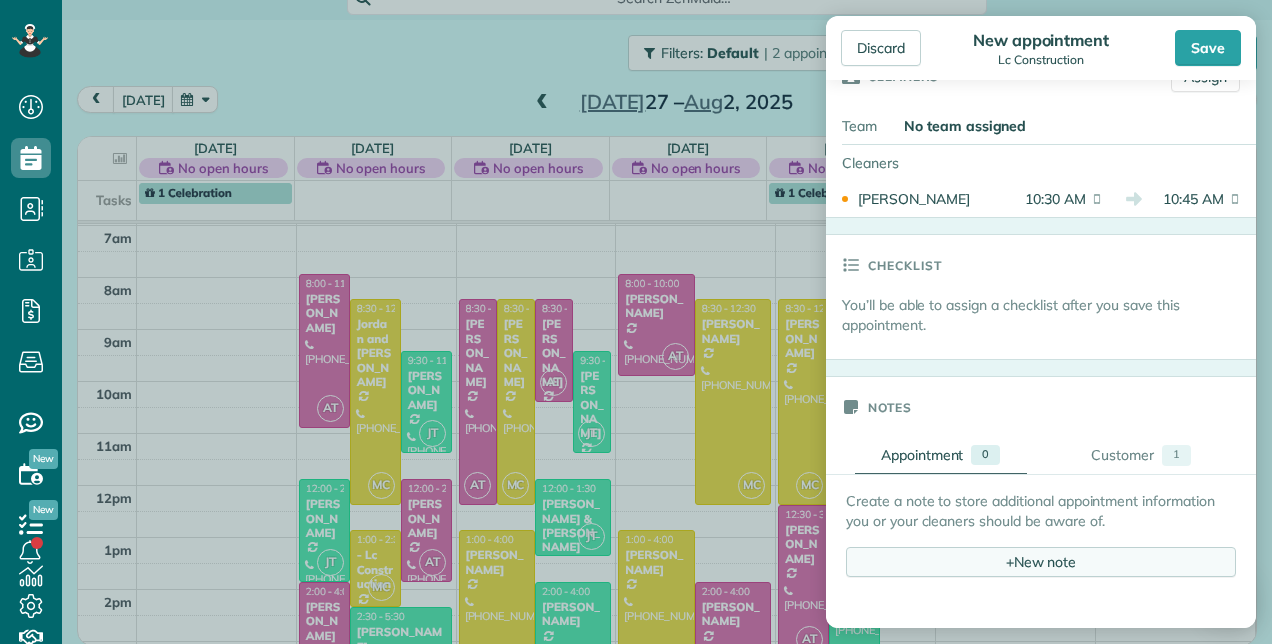 click on "+ New note" at bounding box center (1041, 562) 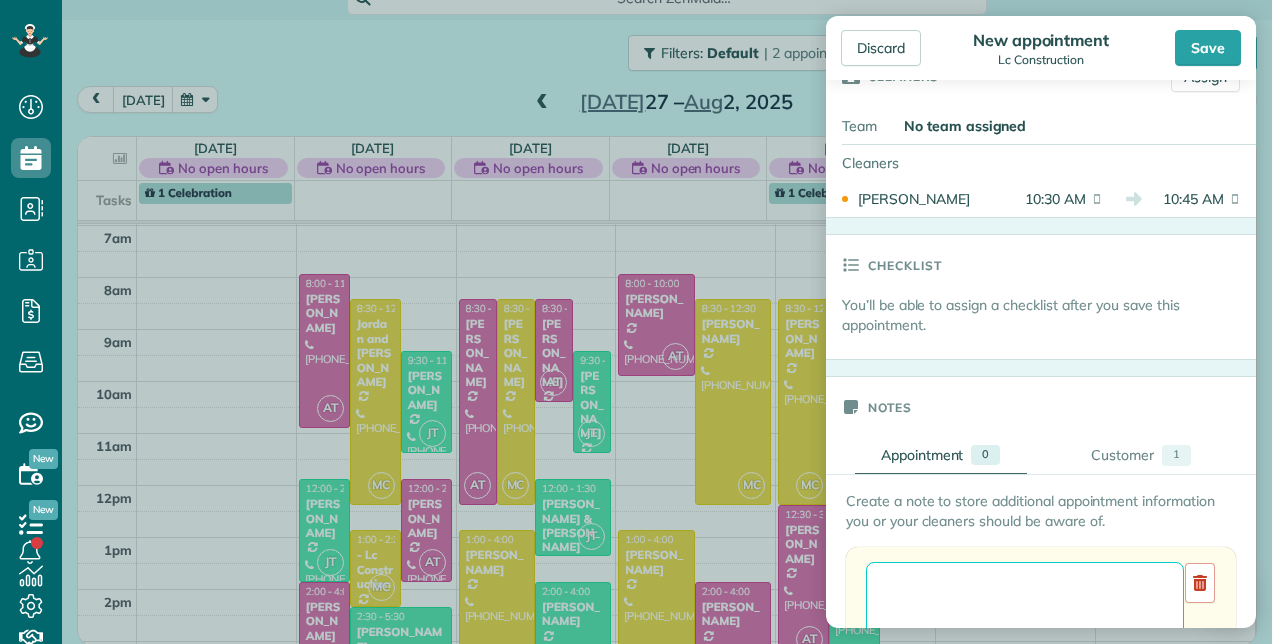 click at bounding box center (1025, 603) 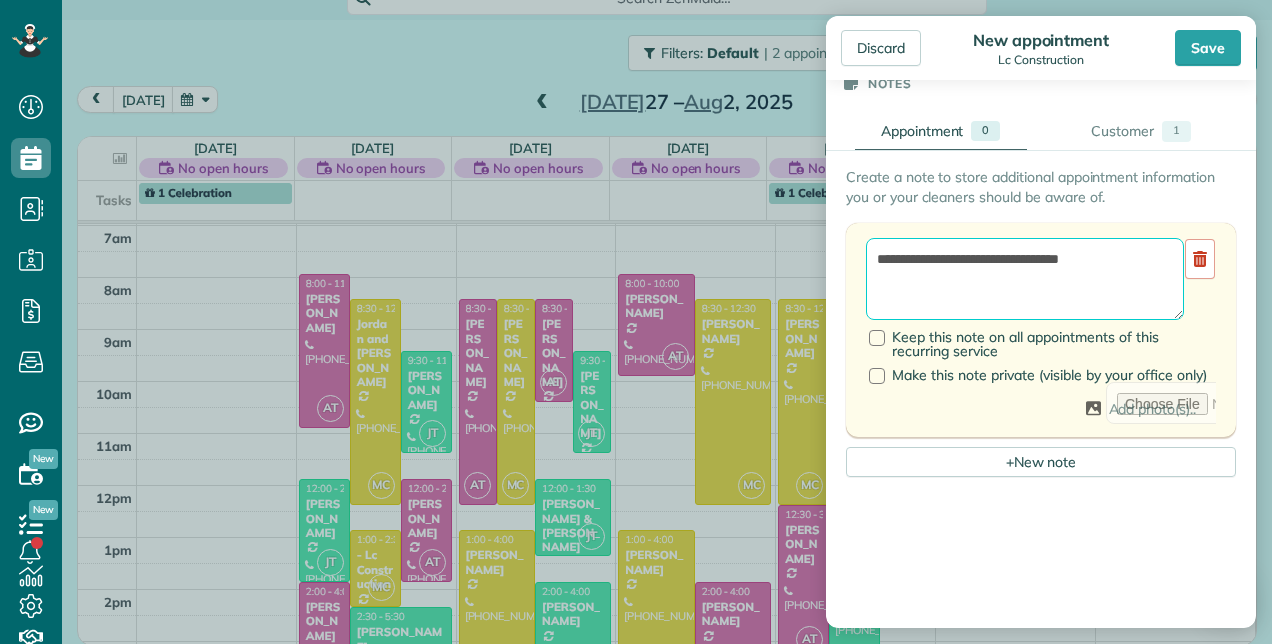 scroll, scrollTop: 900, scrollLeft: 0, axis: vertical 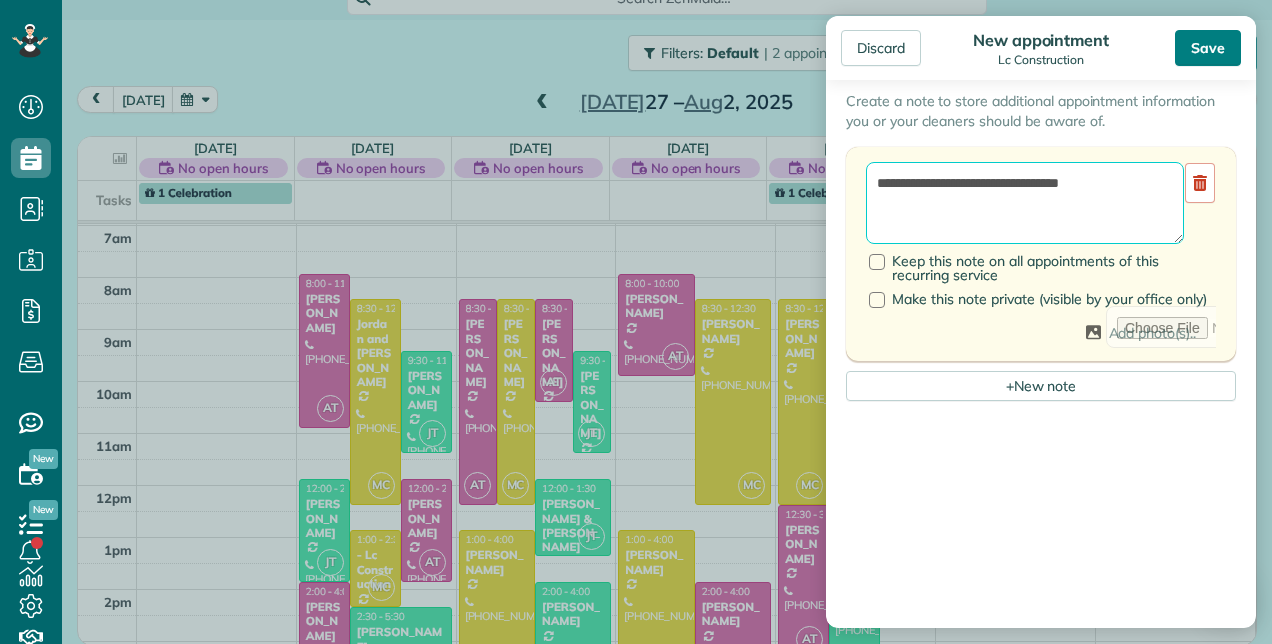 type on "**********" 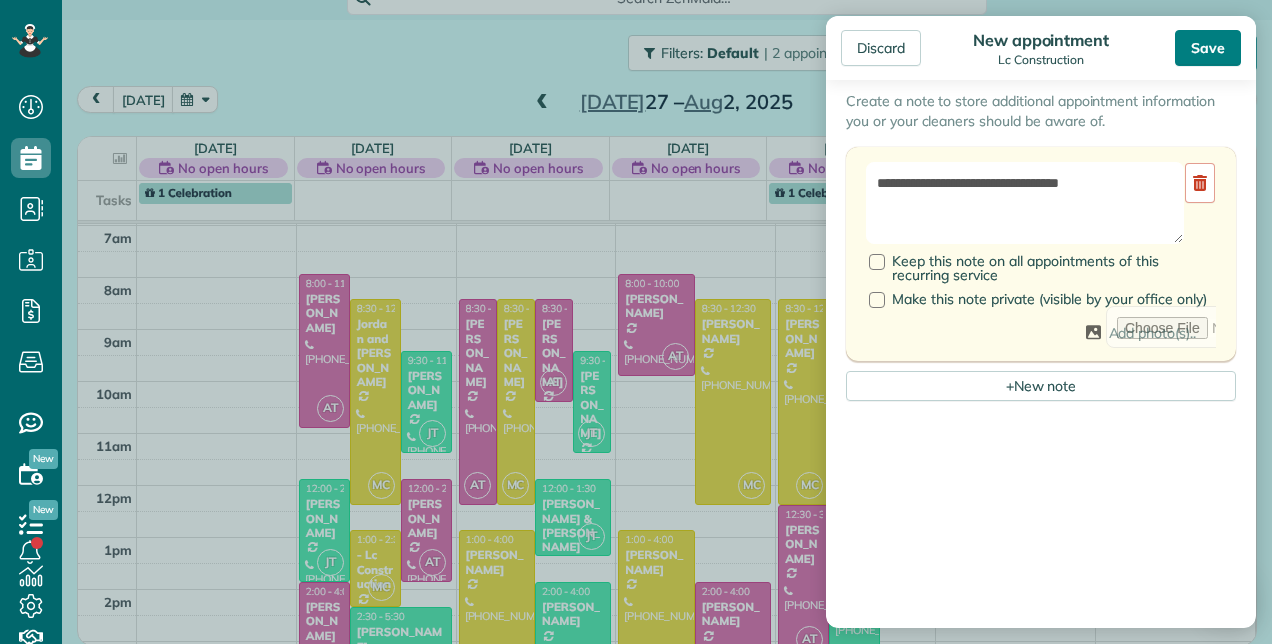 click on "Save" at bounding box center [1208, 48] 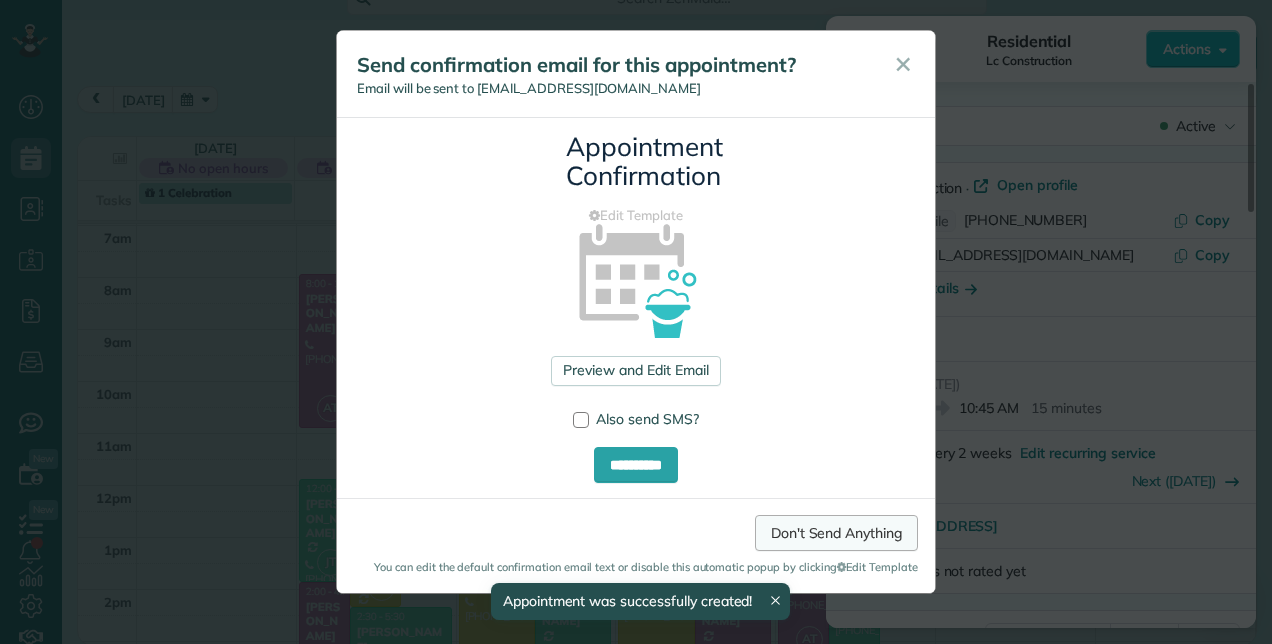 click on "Don't Send Anything" at bounding box center [836, 533] 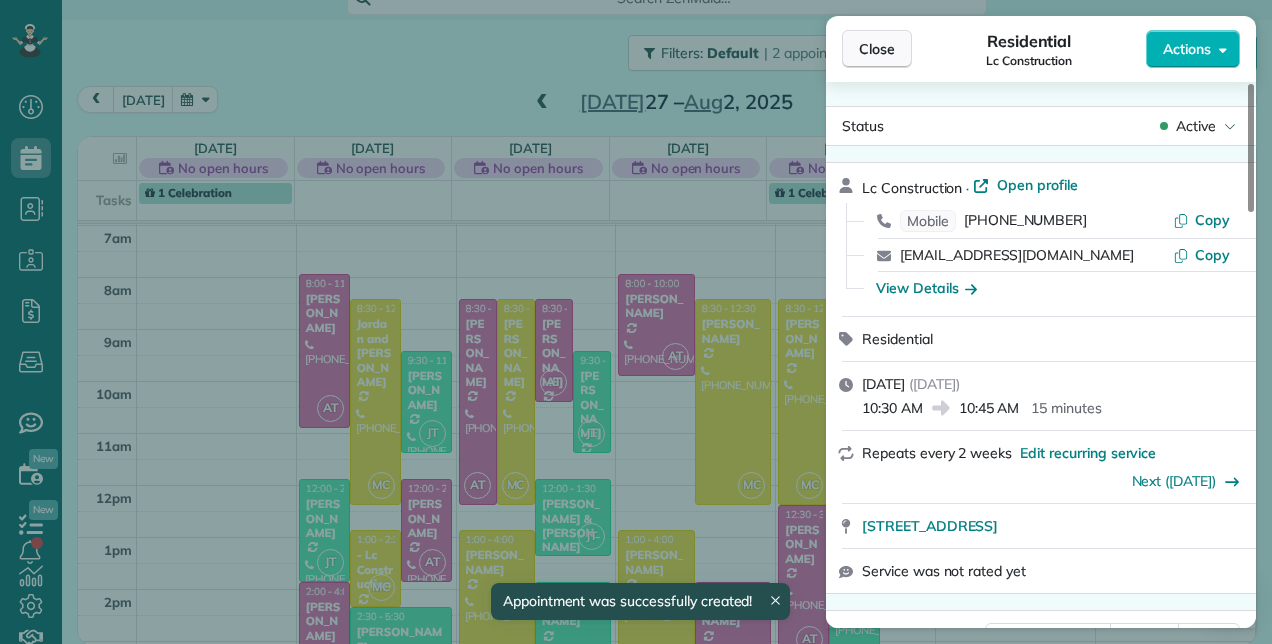 click on "Close" at bounding box center (877, 49) 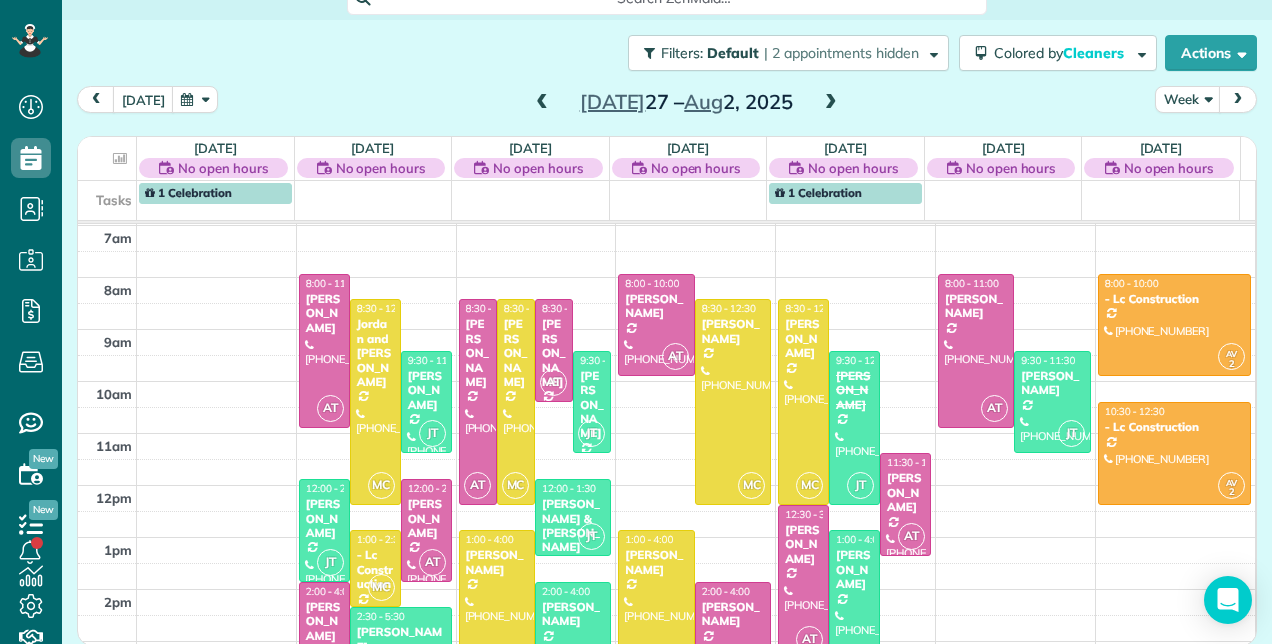 drag, startPoint x: 1173, startPoint y: 410, endPoint x: 1187, endPoint y: 501, distance: 92.070625 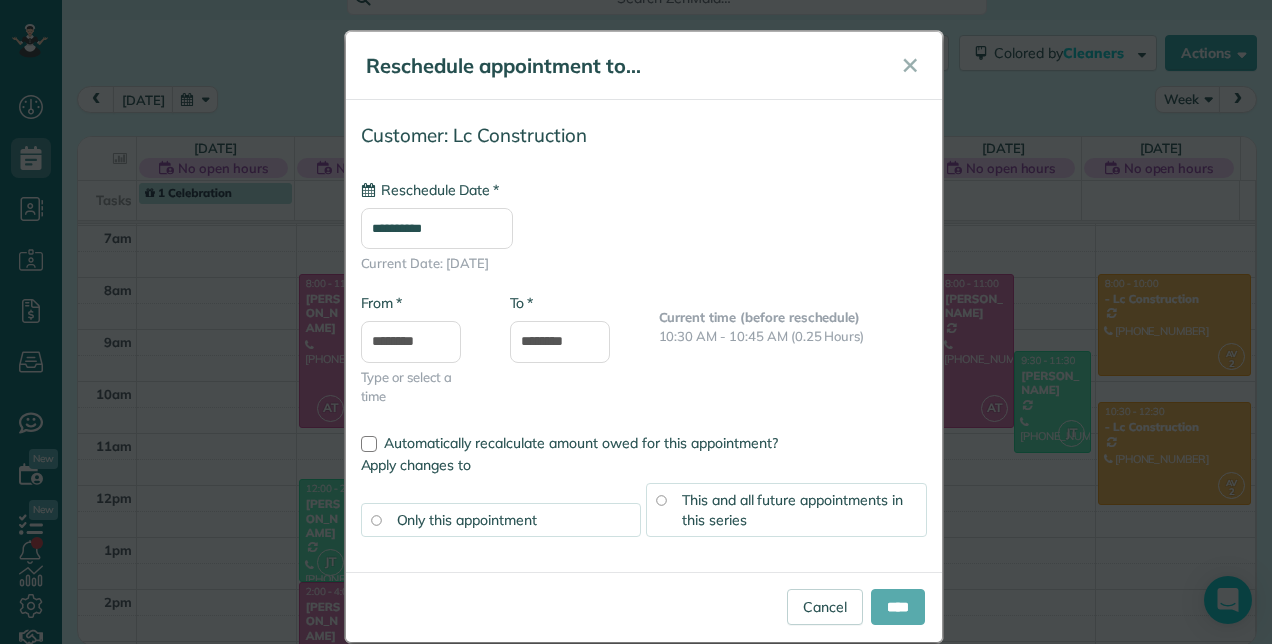 type on "**********" 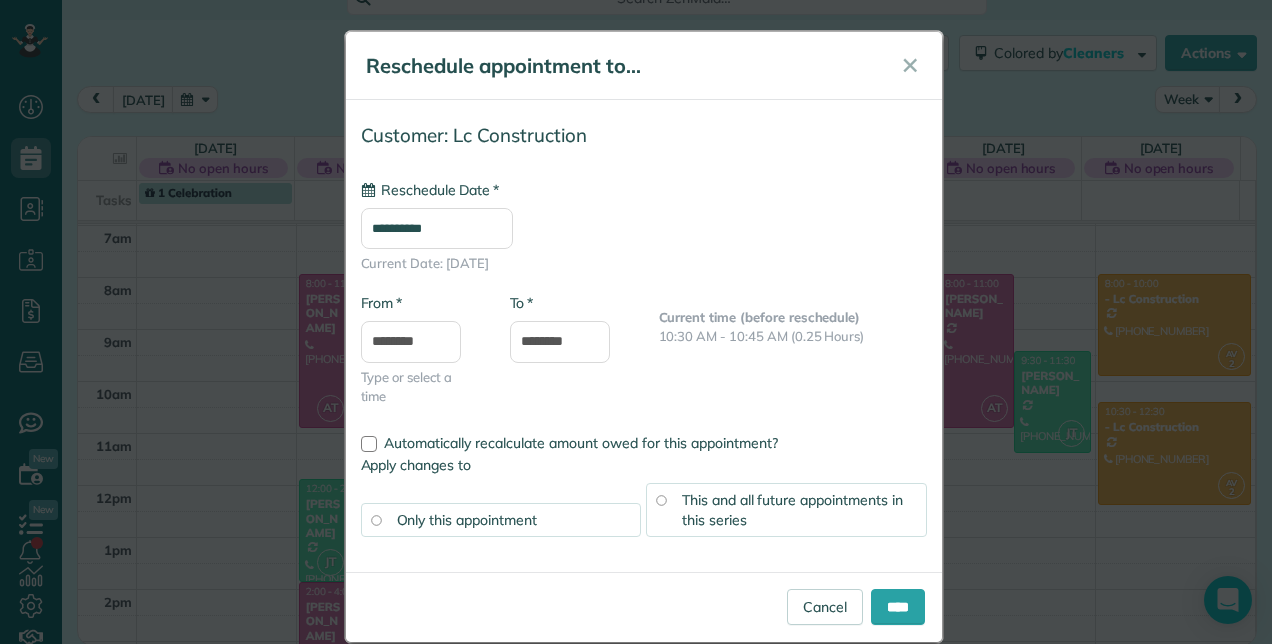 click on "Apply changes to
Only this appointment This and all future appointments in this series" at bounding box center [644, 506] 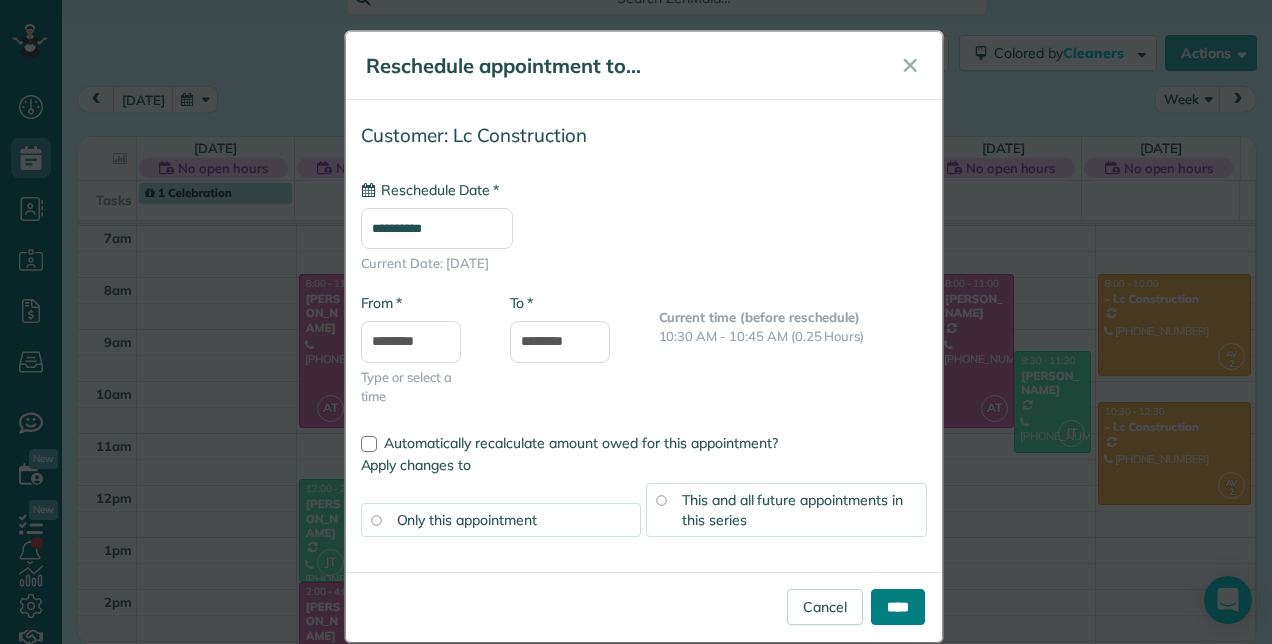 click on "****" at bounding box center [898, 607] 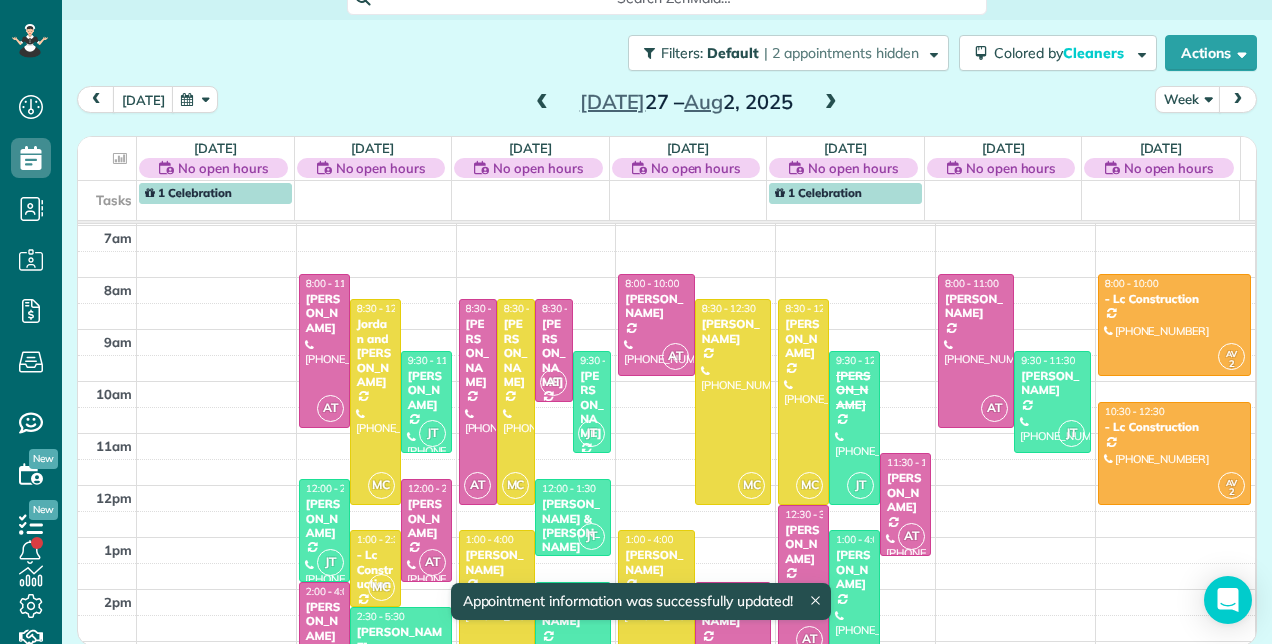 click at bounding box center (831, 103) 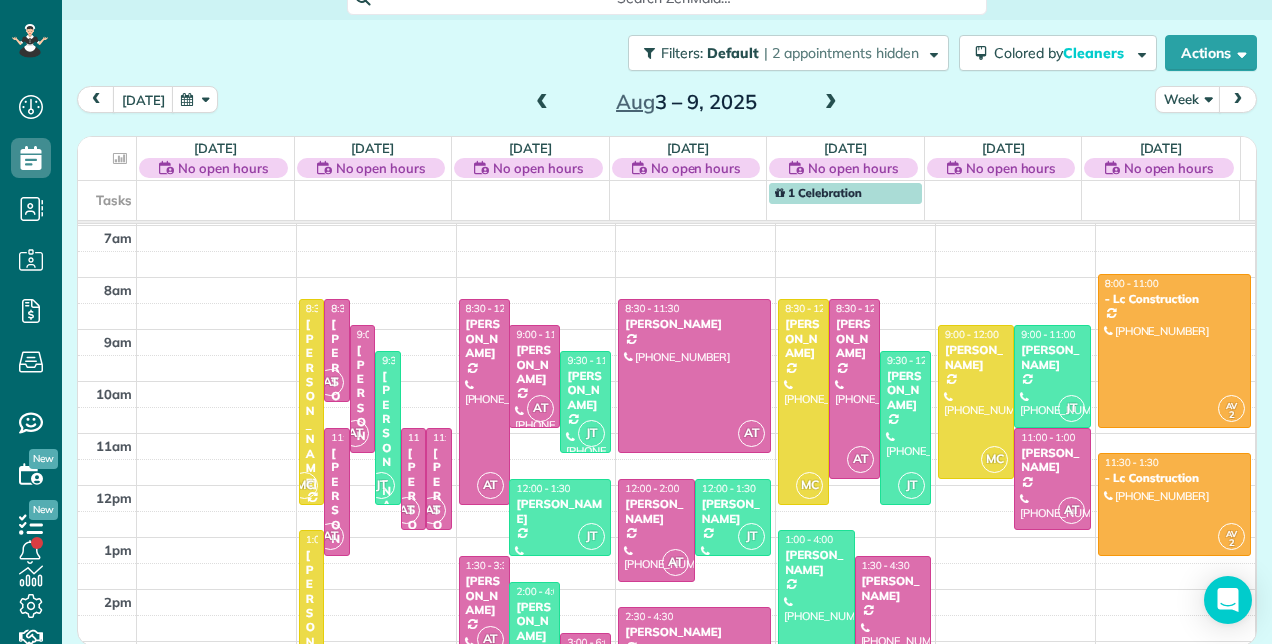 click at bounding box center (542, 103) 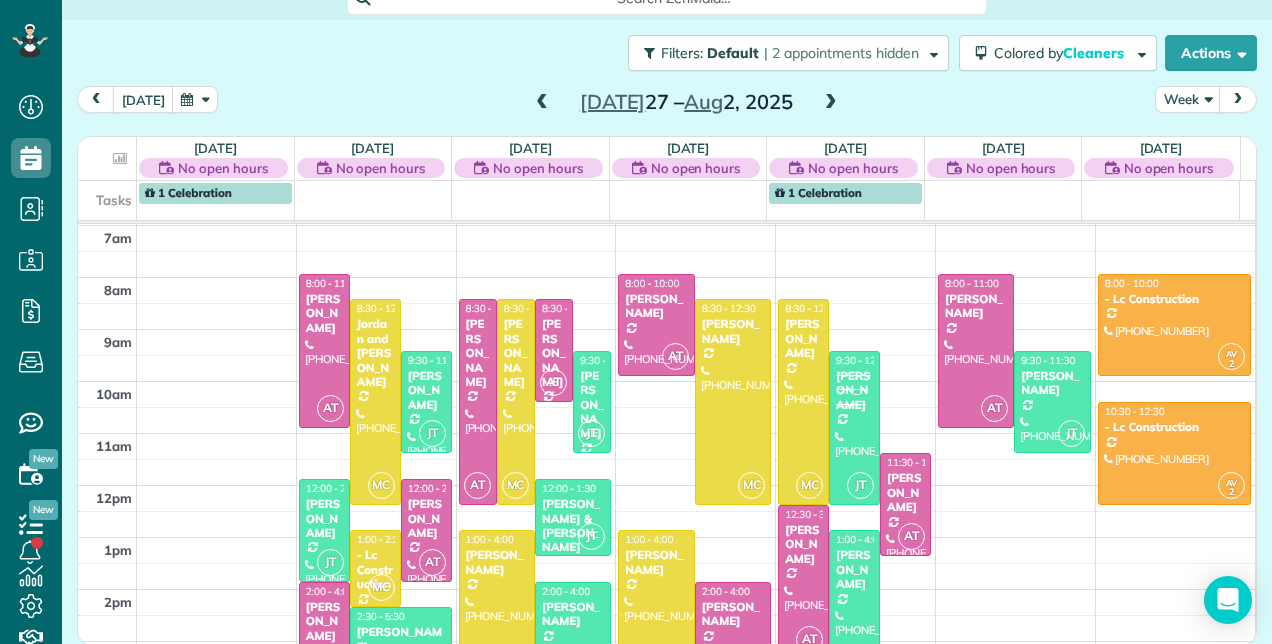 click at bounding box center (542, 103) 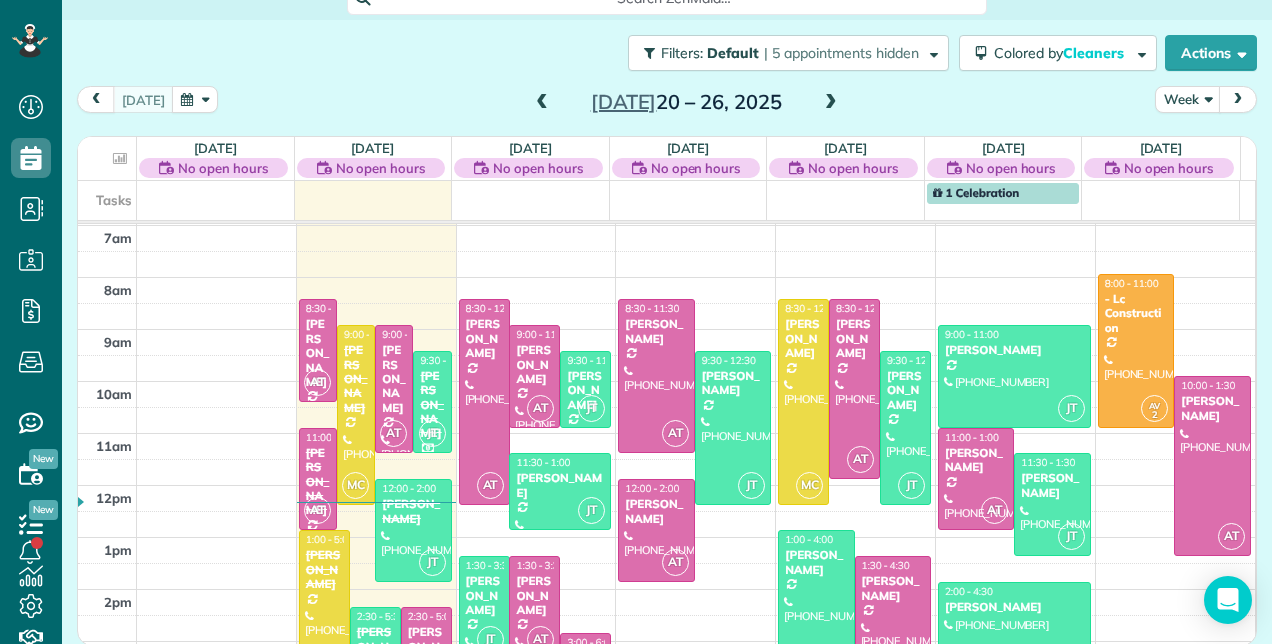 click at bounding box center [542, 103] 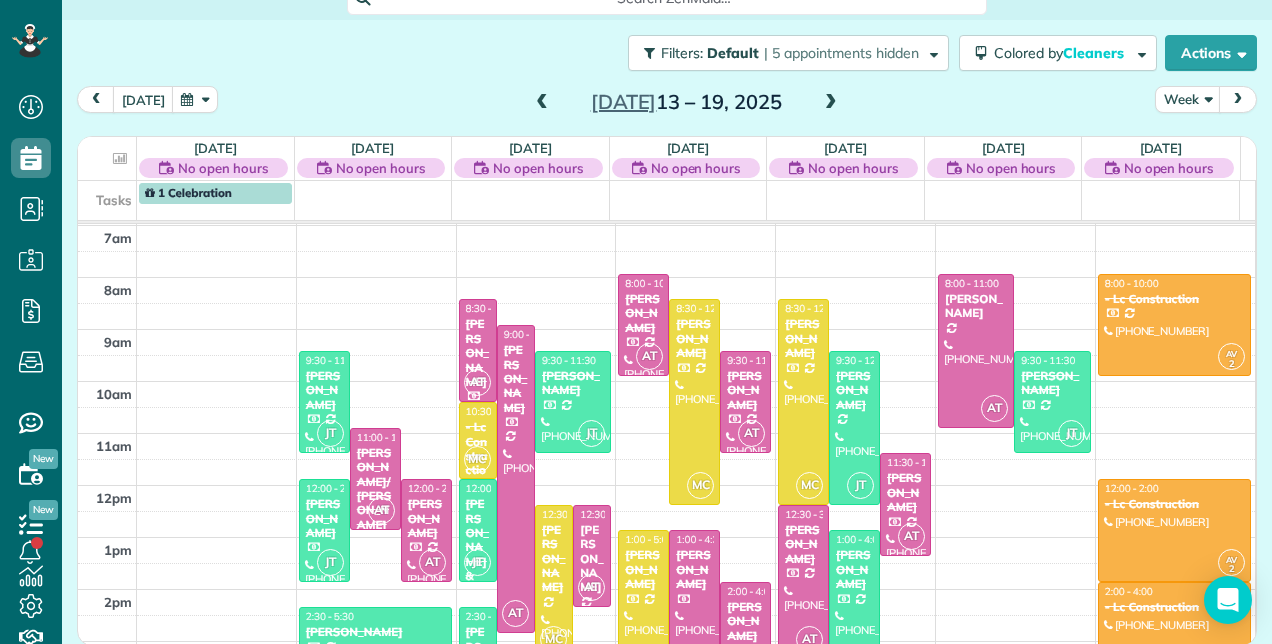 click at bounding box center (542, 103) 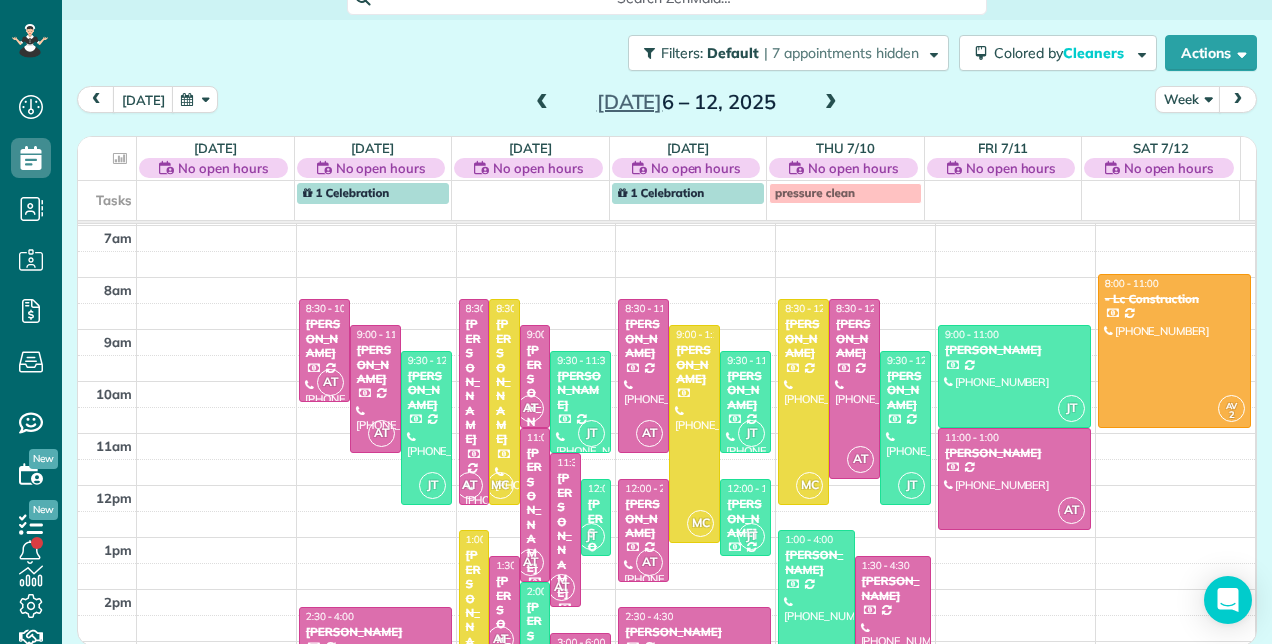 click at bounding box center (831, 103) 